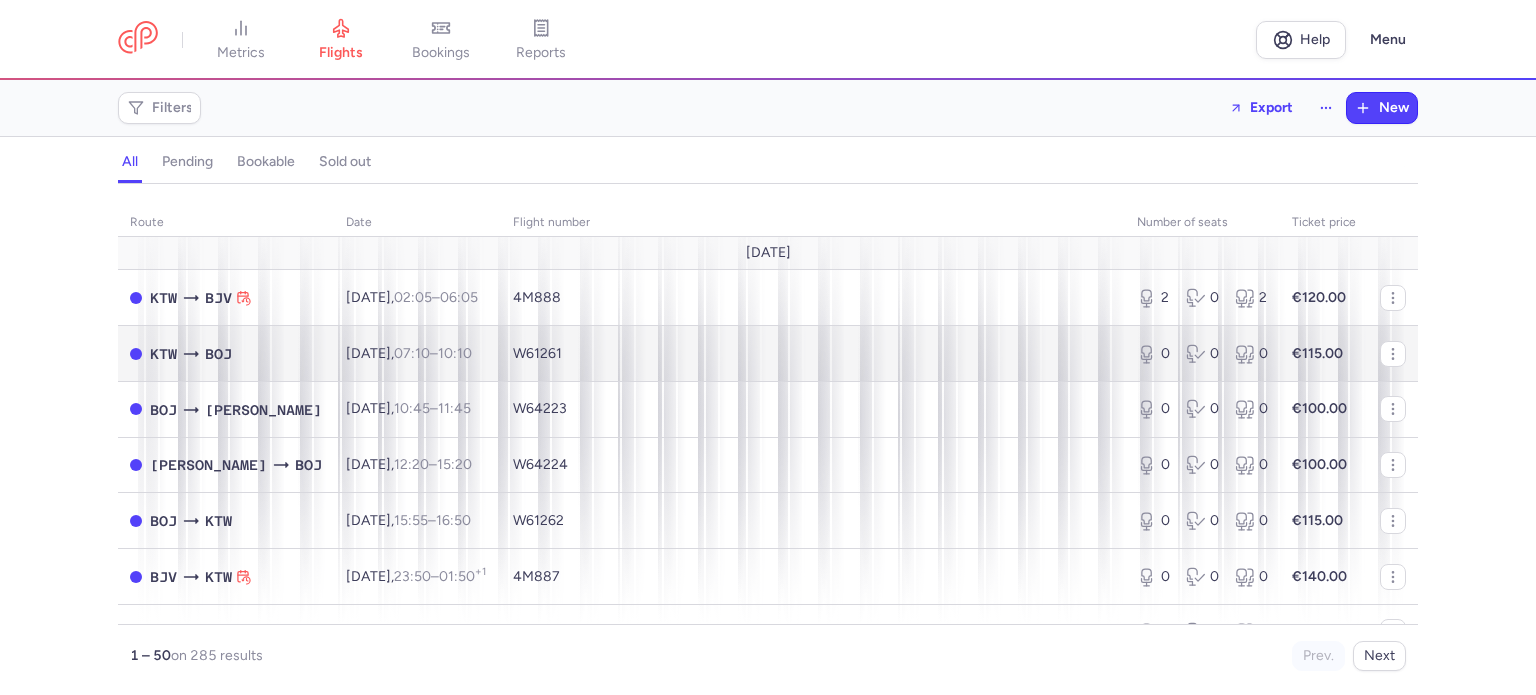 scroll, scrollTop: 0, scrollLeft: 0, axis: both 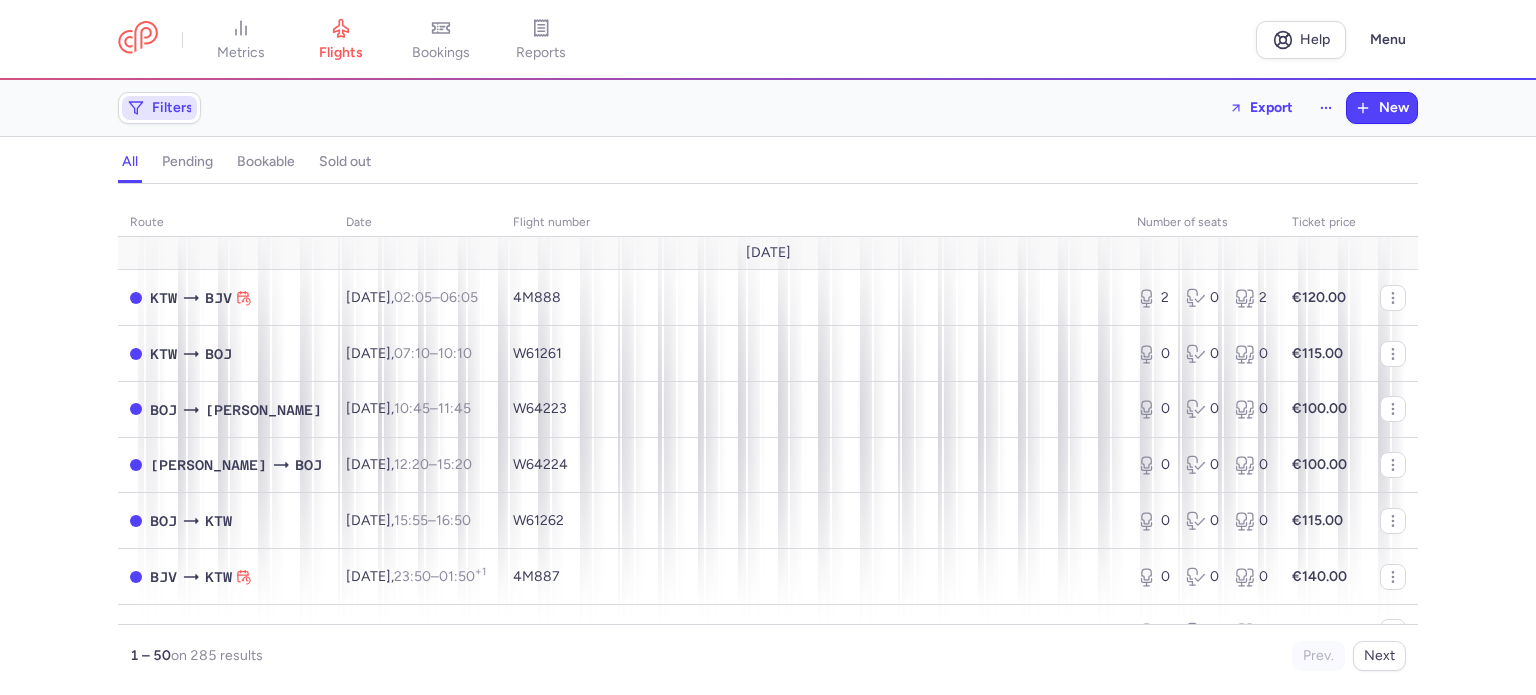 click on "Filters" at bounding box center (172, 108) 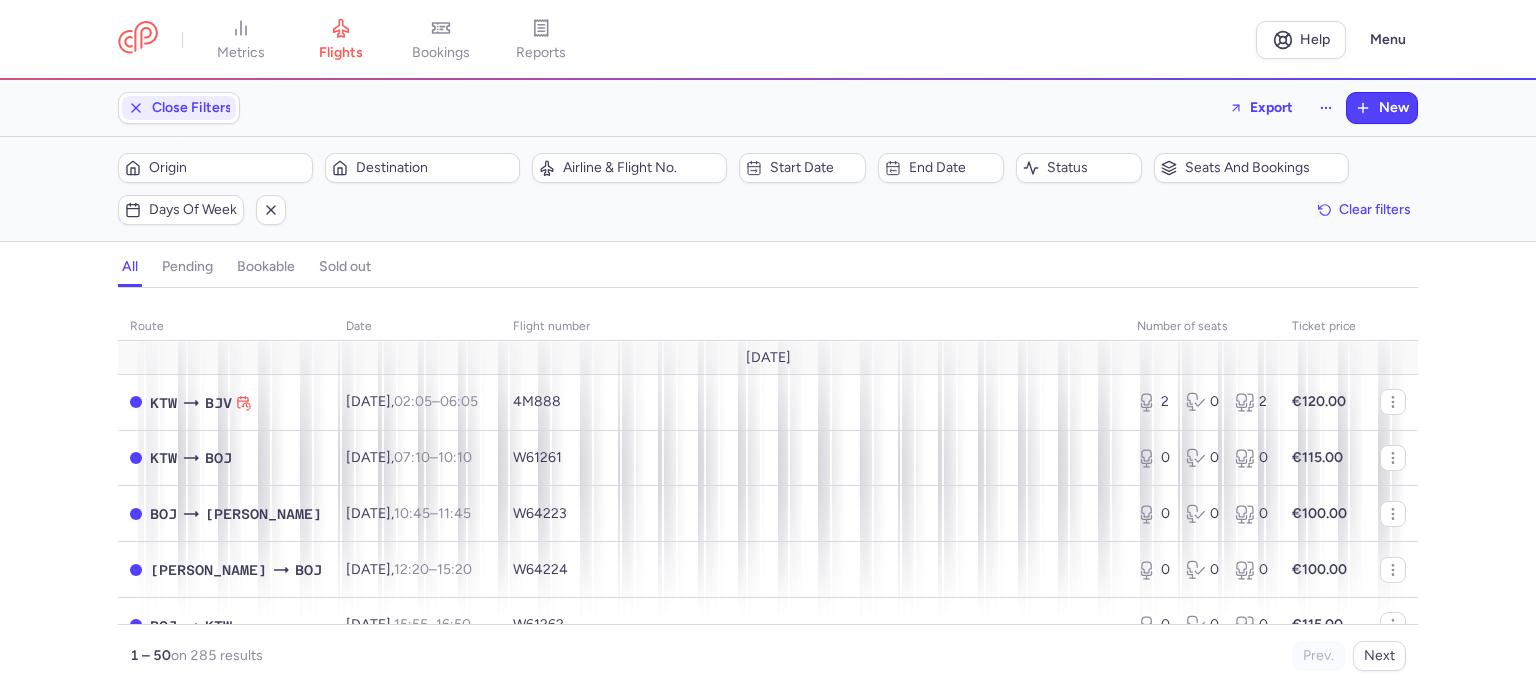 scroll, scrollTop: 0, scrollLeft: 0, axis: both 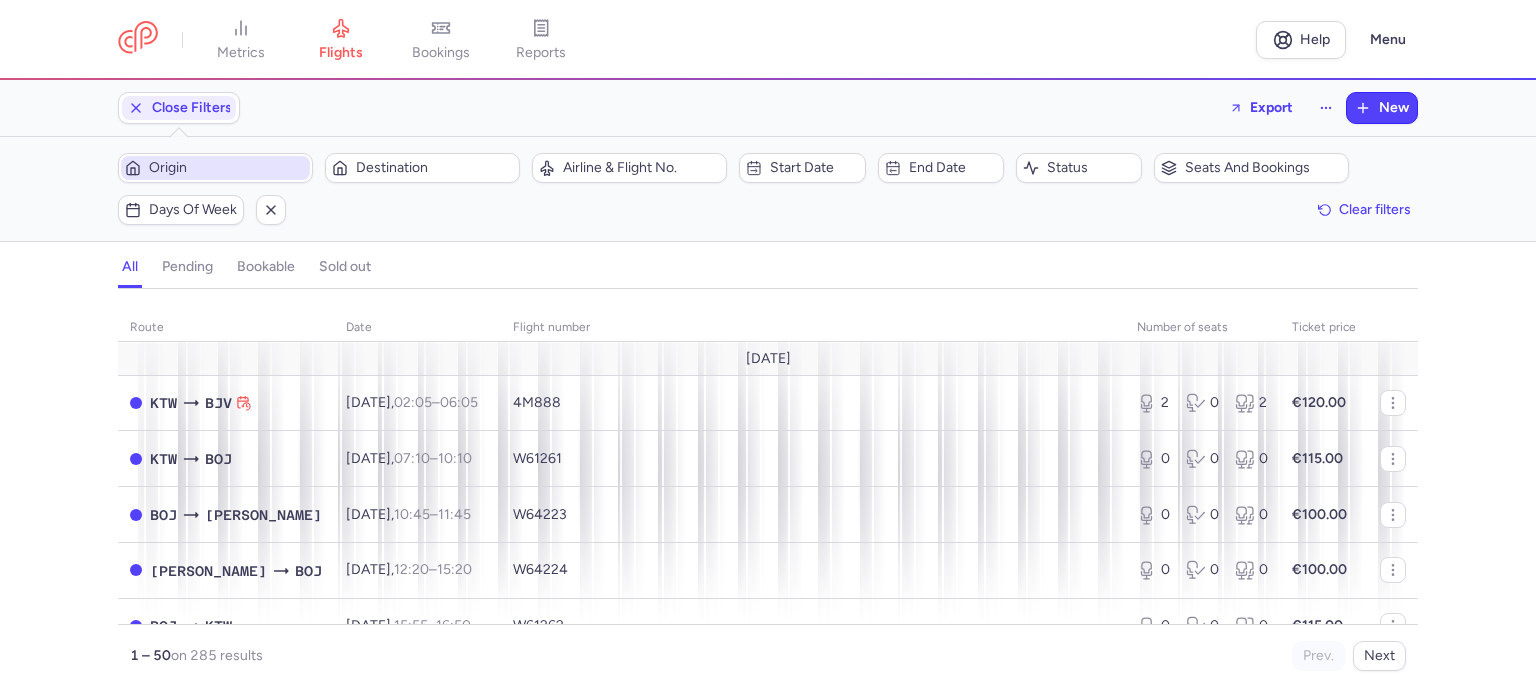 click on "Origin" at bounding box center (227, 168) 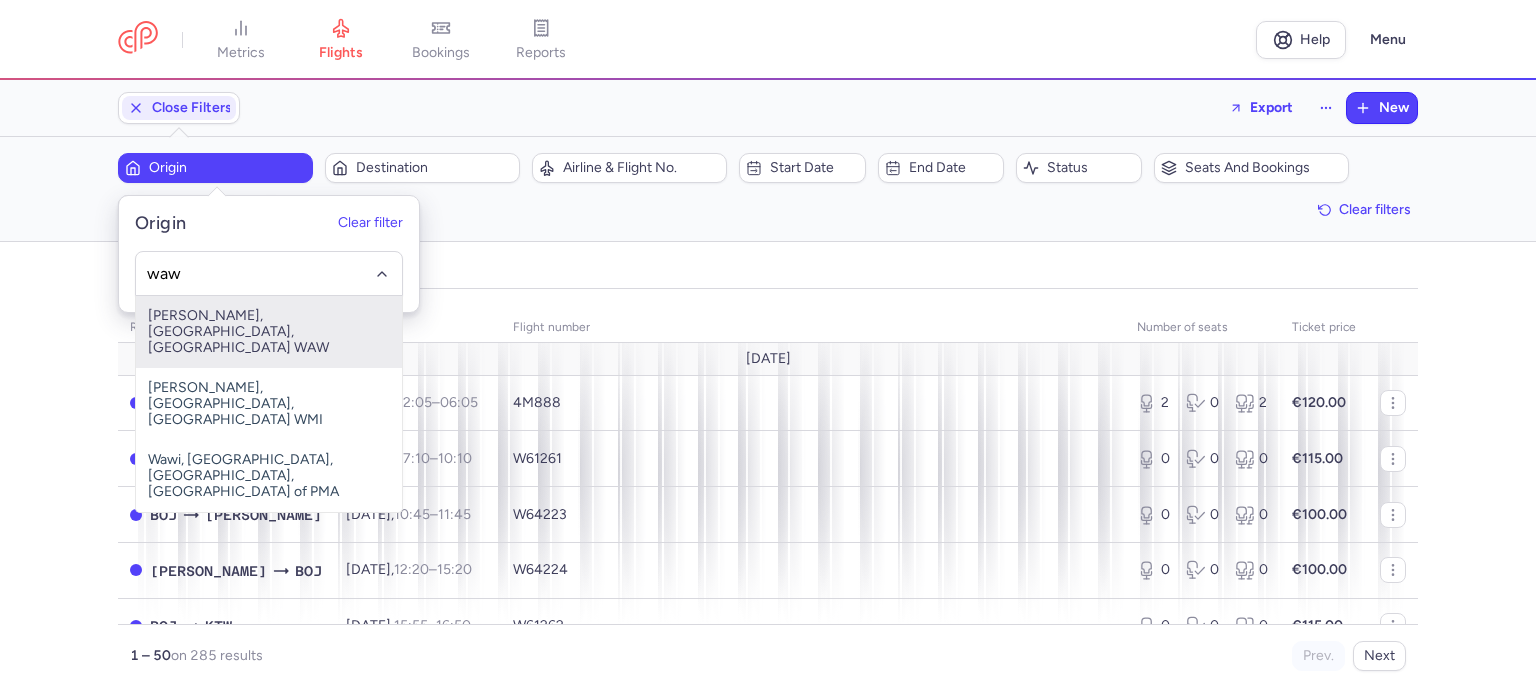 drag, startPoint x: 211, startPoint y: 316, endPoint x: 340, endPoint y: 223, distance: 159.0283 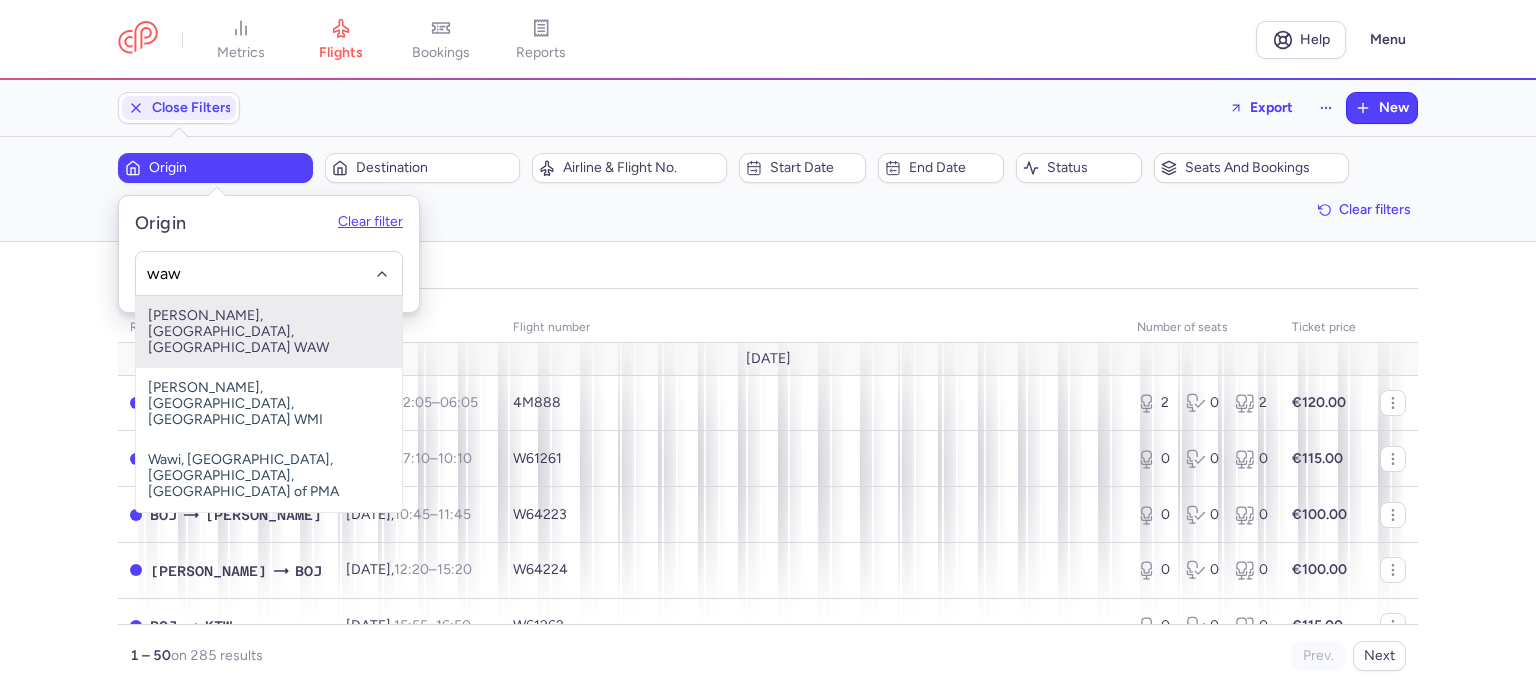 type on "waw" 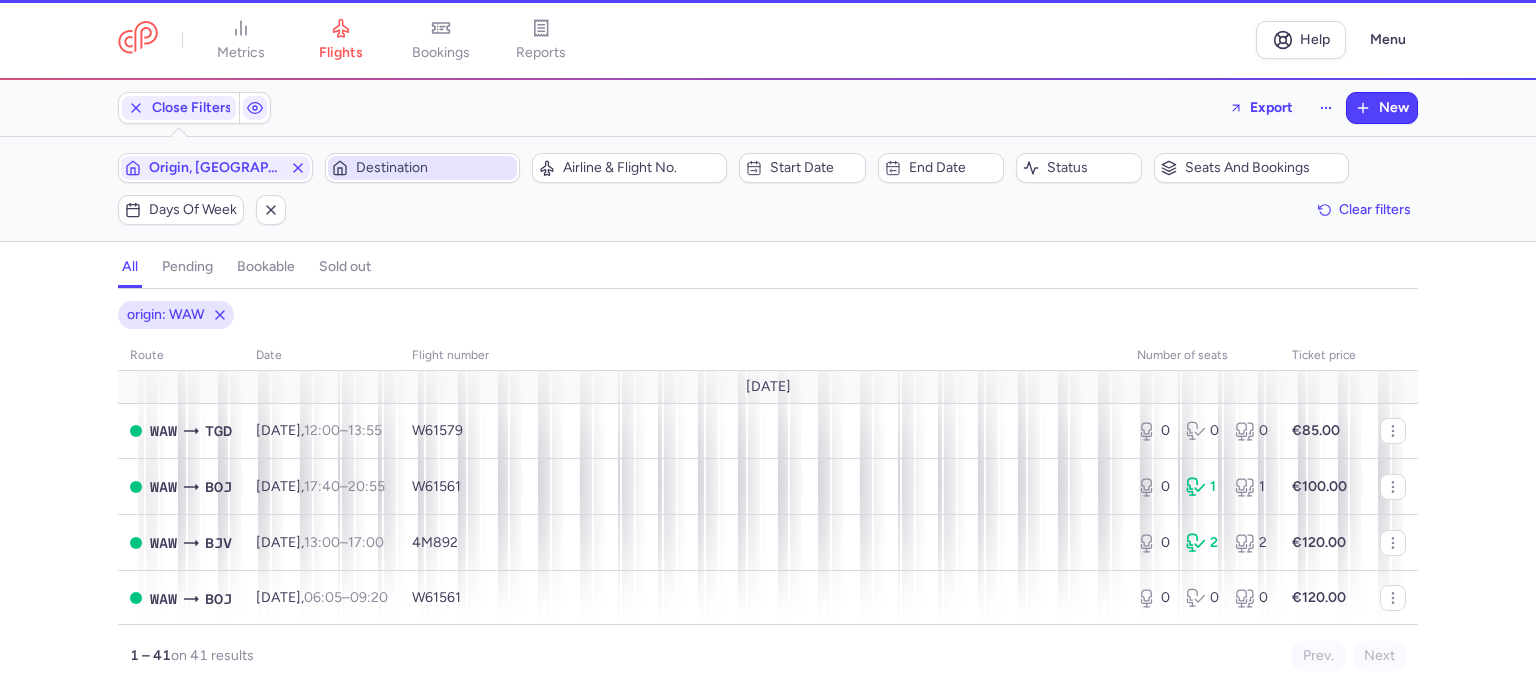 click on "Destination" at bounding box center [434, 168] 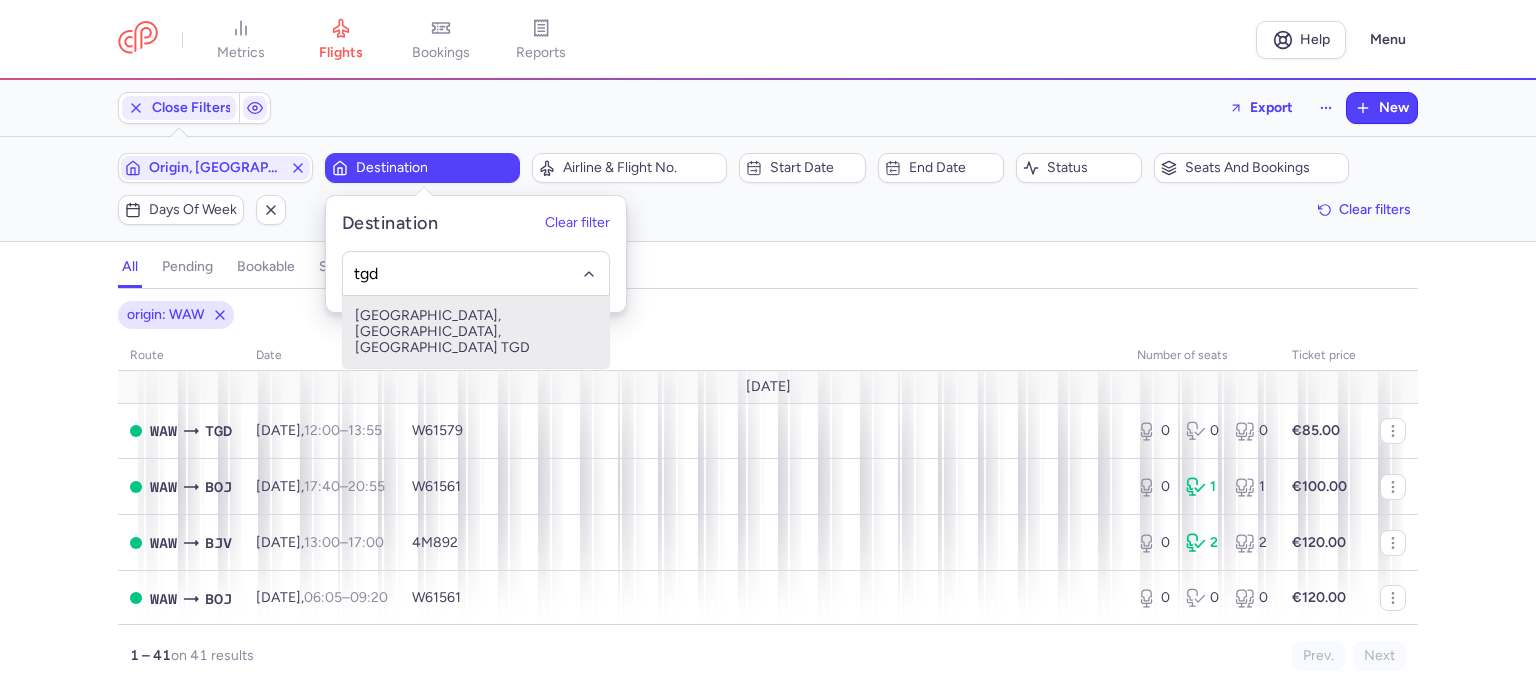 click on "[GEOGRAPHIC_DATA], [GEOGRAPHIC_DATA], [GEOGRAPHIC_DATA] TGD" at bounding box center [476, 332] 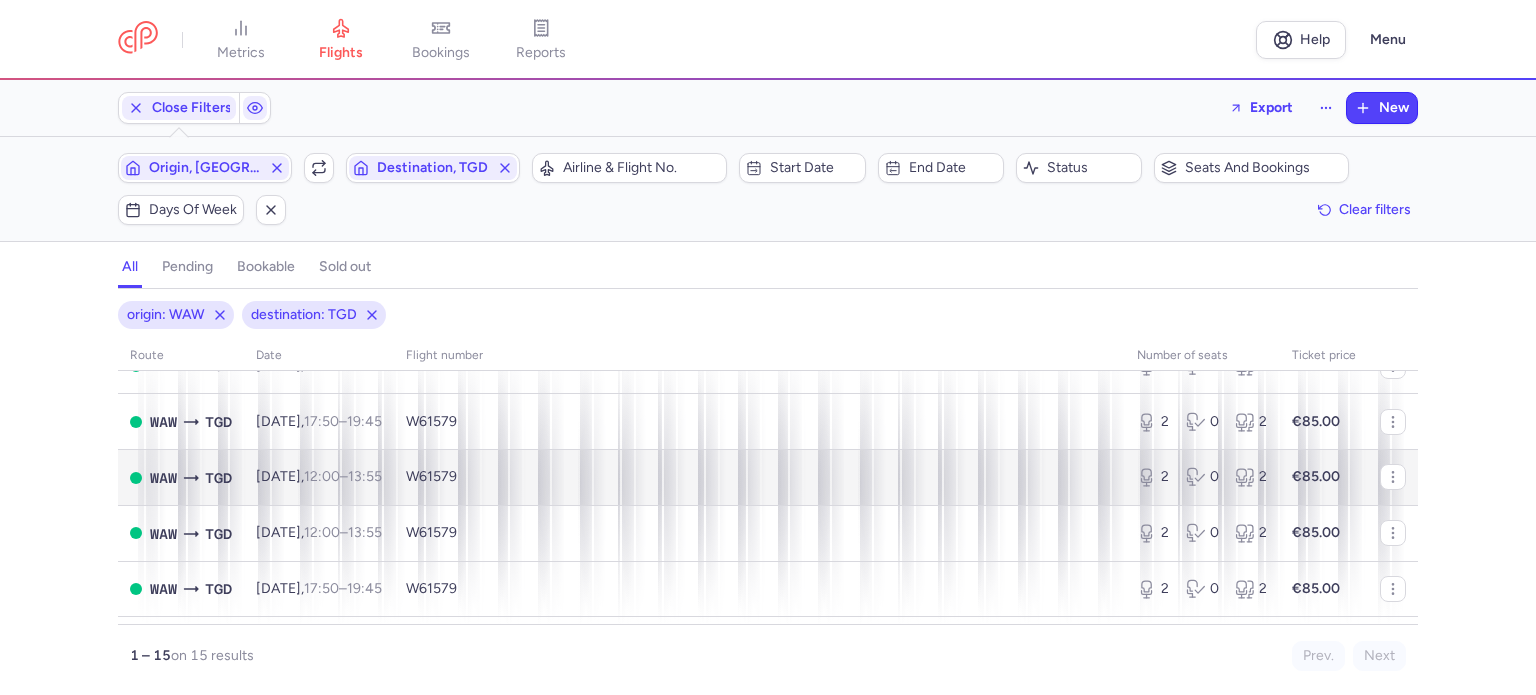 scroll, scrollTop: 664, scrollLeft: 0, axis: vertical 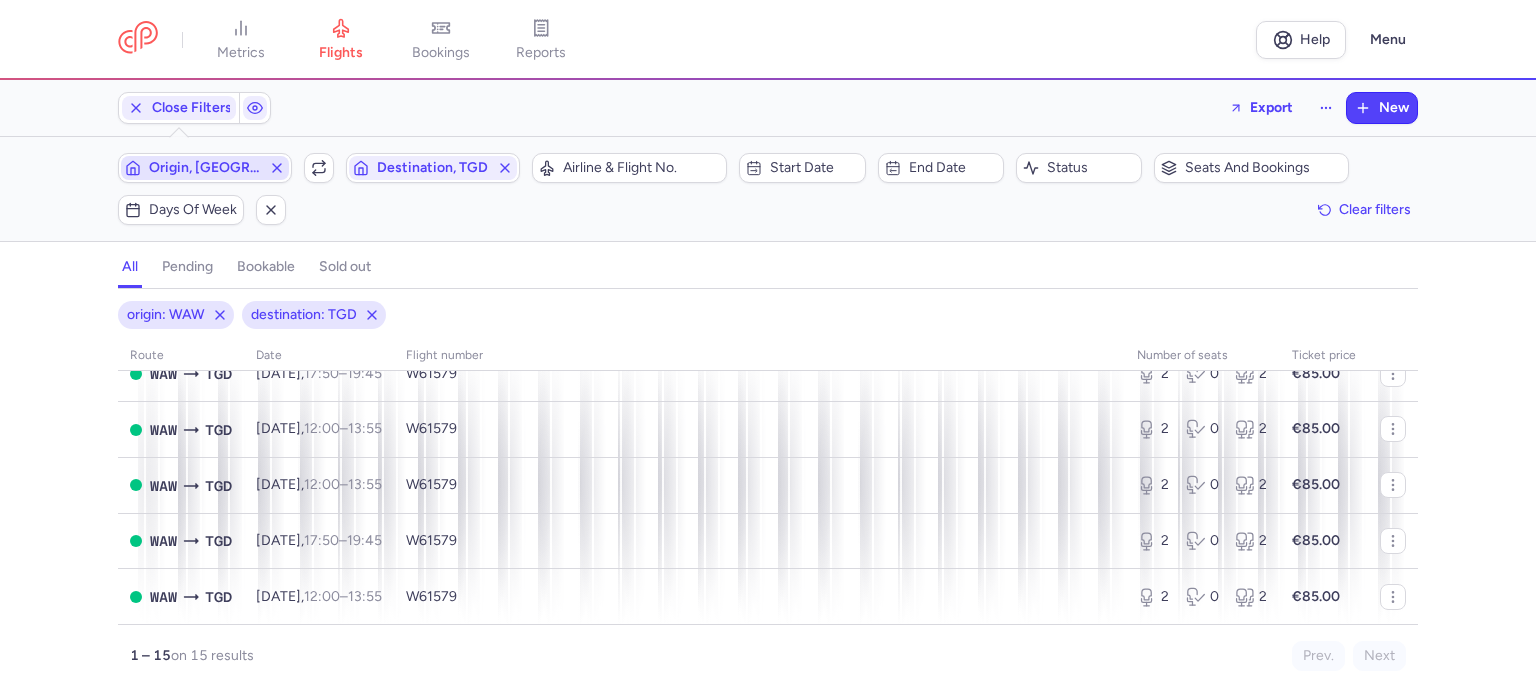 click 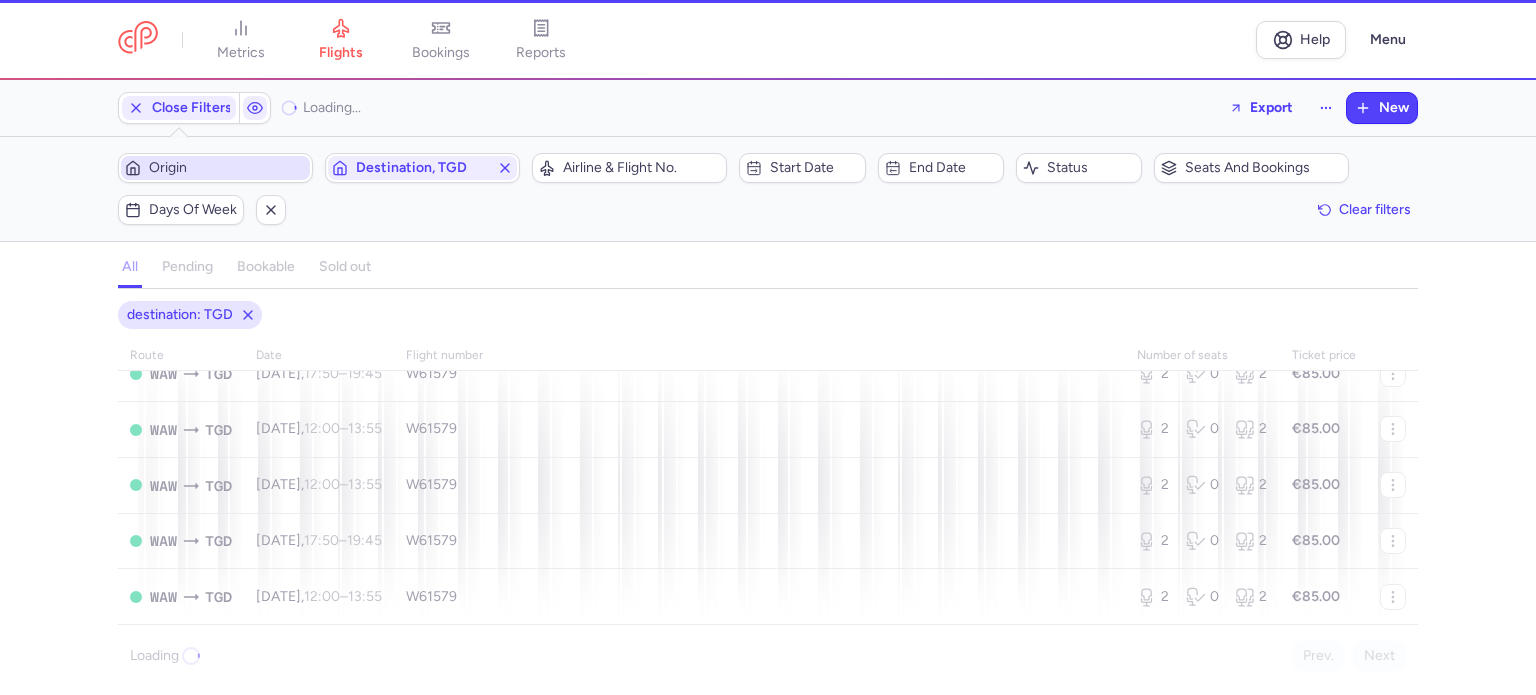 scroll, scrollTop: 688, scrollLeft: 0, axis: vertical 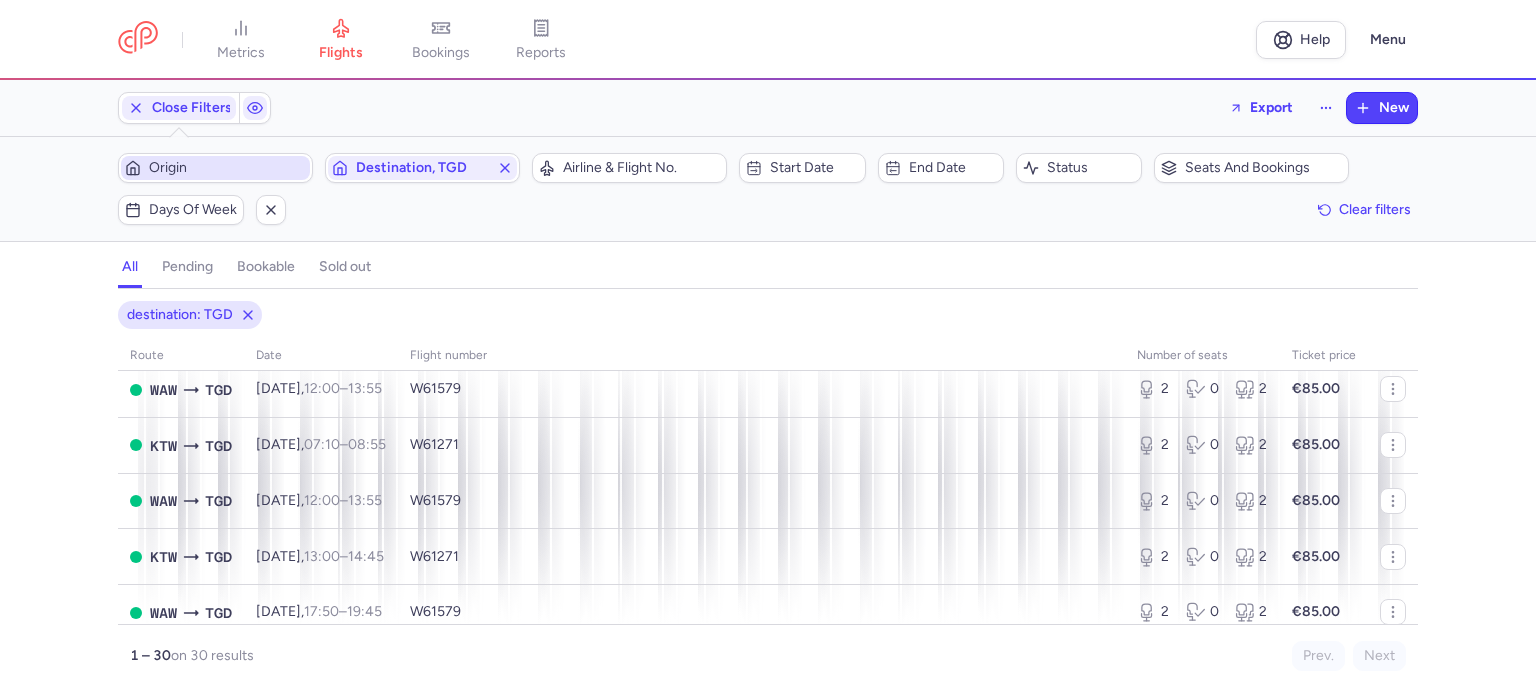 click on "Origin" at bounding box center [227, 168] 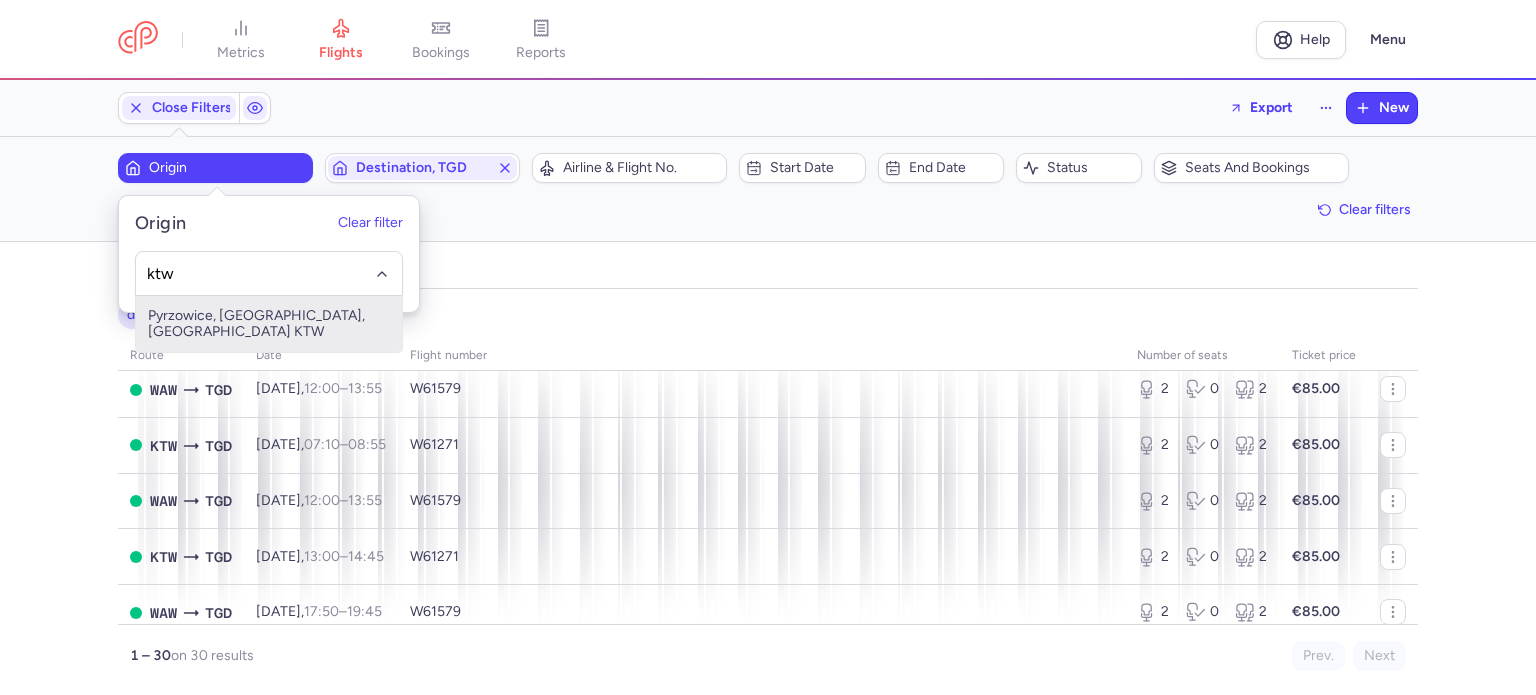 click on "Pyrzowice, [GEOGRAPHIC_DATA], [GEOGRAPHIC_DATA] KTW" at bounding box center (269, 324) 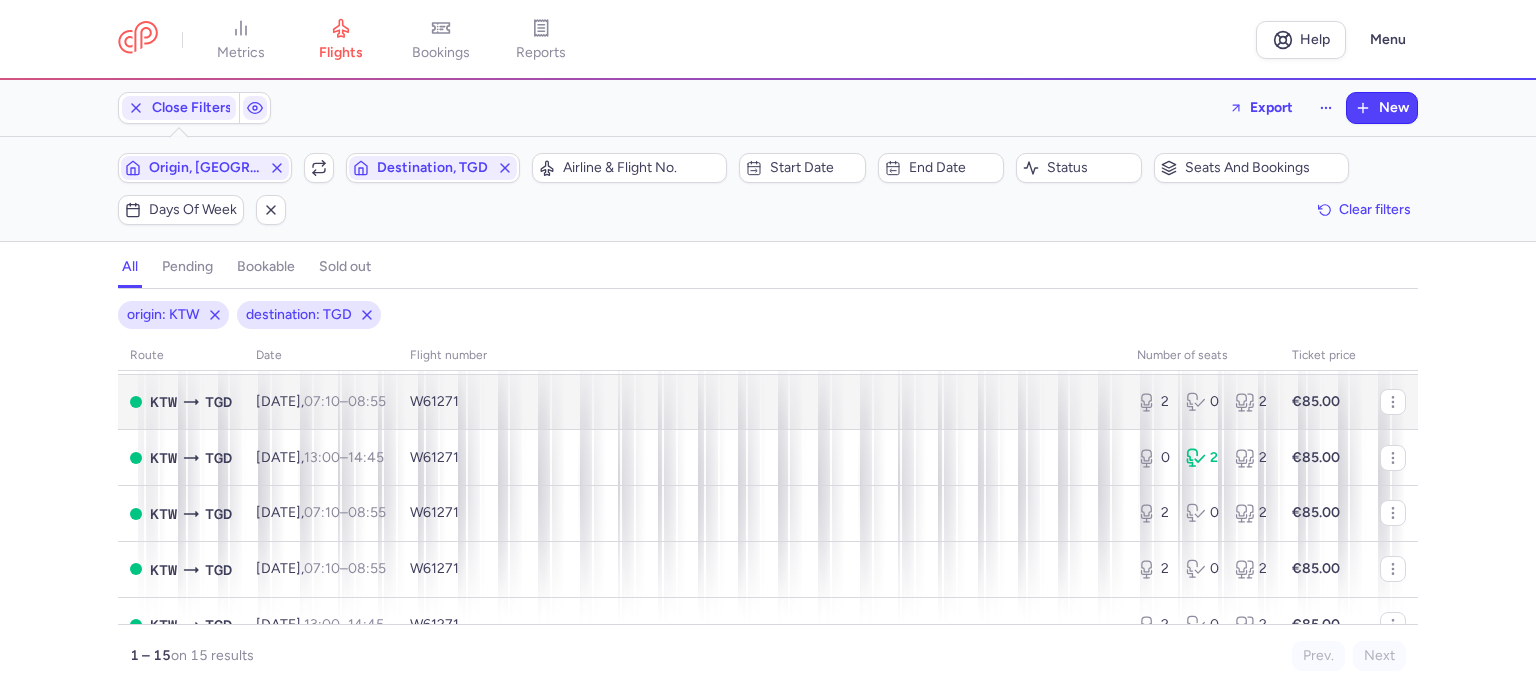 scroll, scrollTop: 600, scrollLeft: 0, axis: vertical 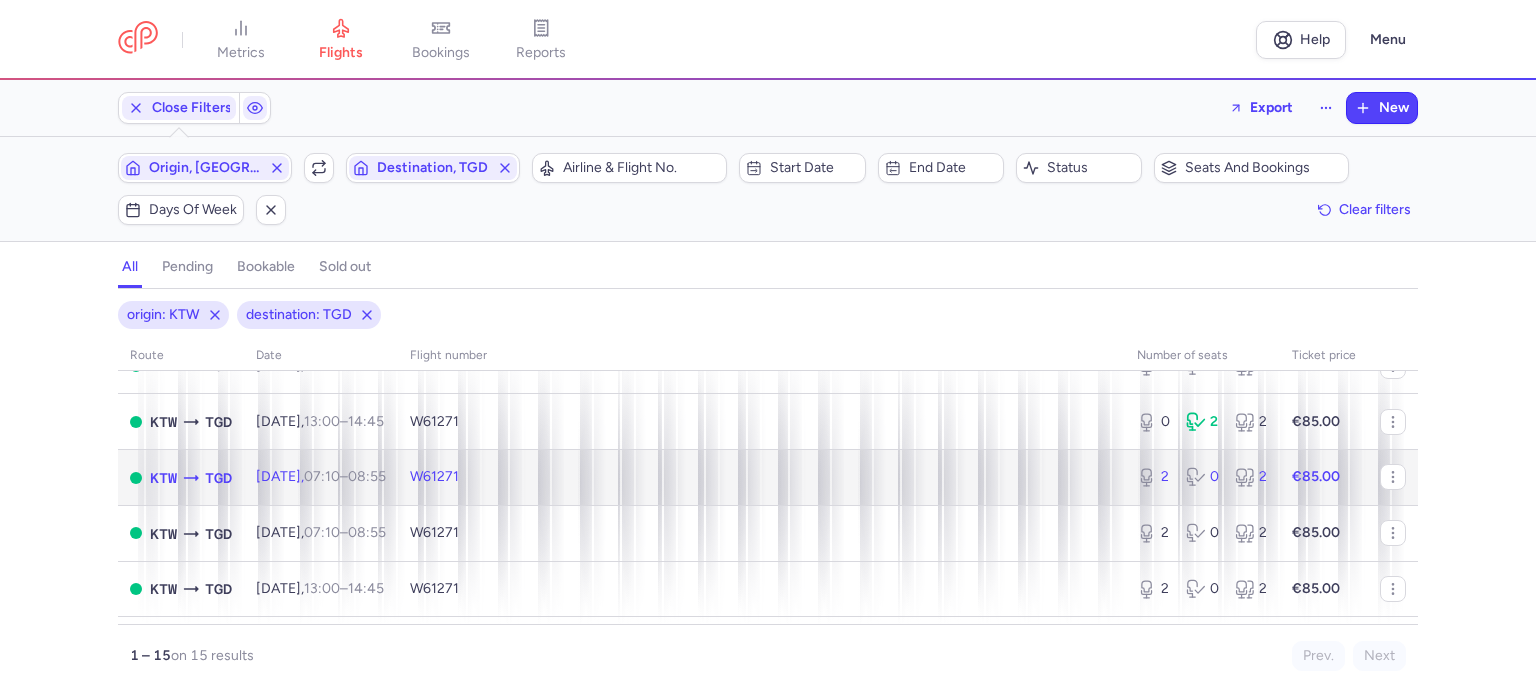 drag, startPoint x: 548, startPoint y: 472, endPoint x: 527, endPoint y: 476, distance: 21.377558 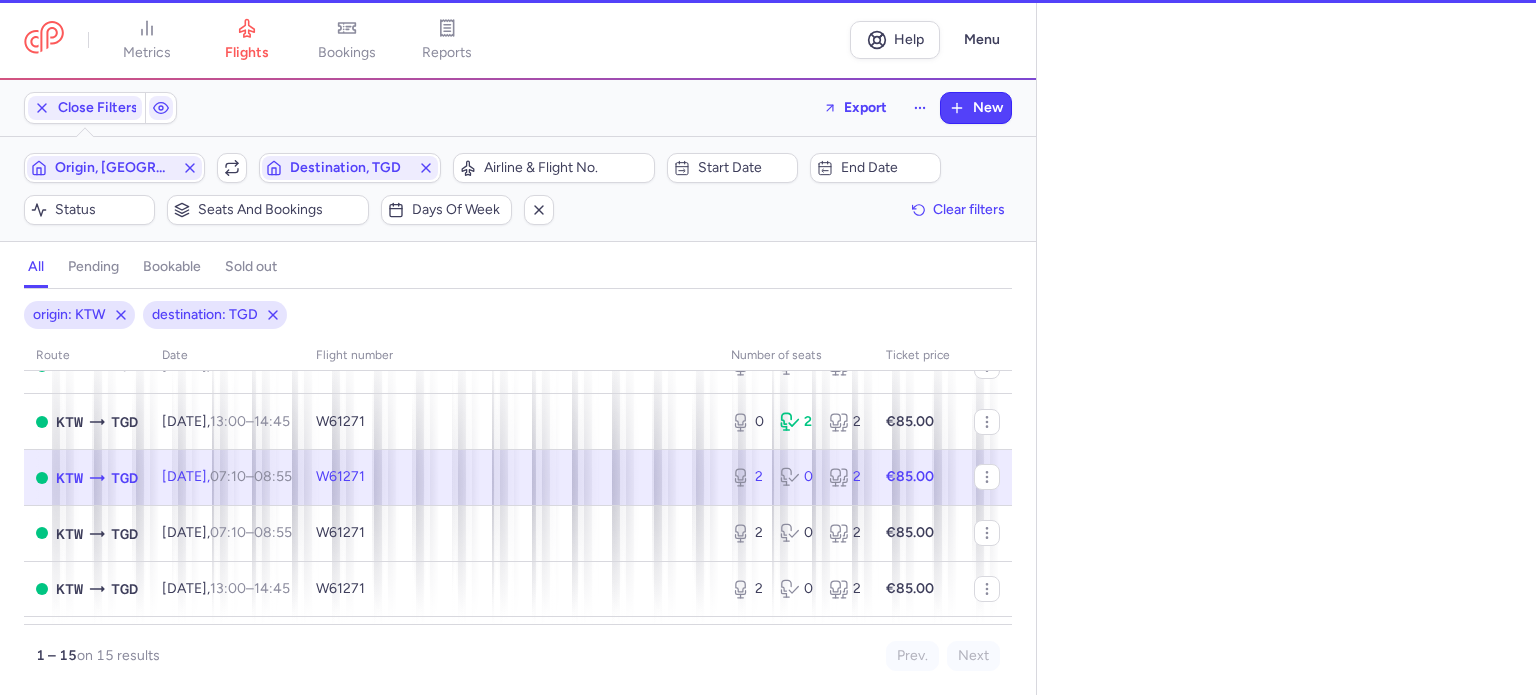 select on "days" 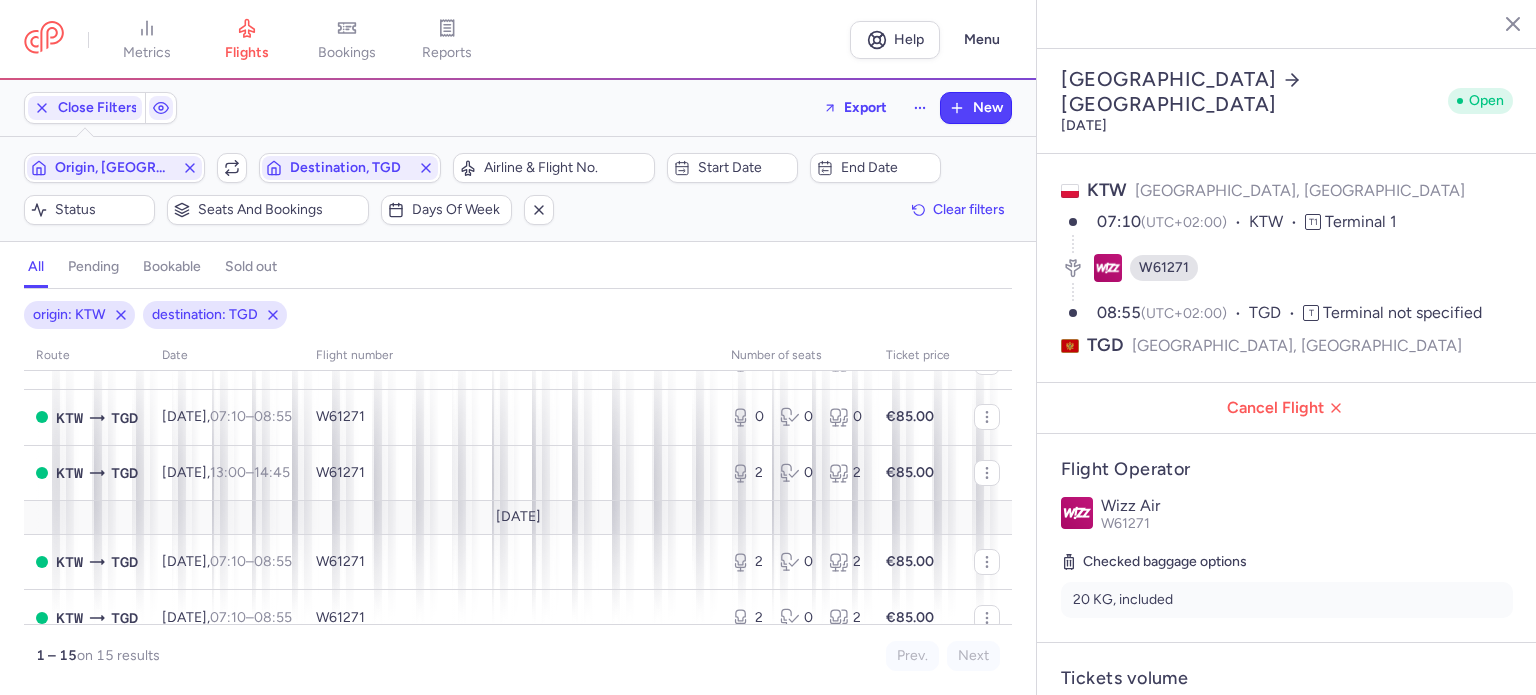 scroll, scrollTop: 0, scrollLeft: 0, axis: both 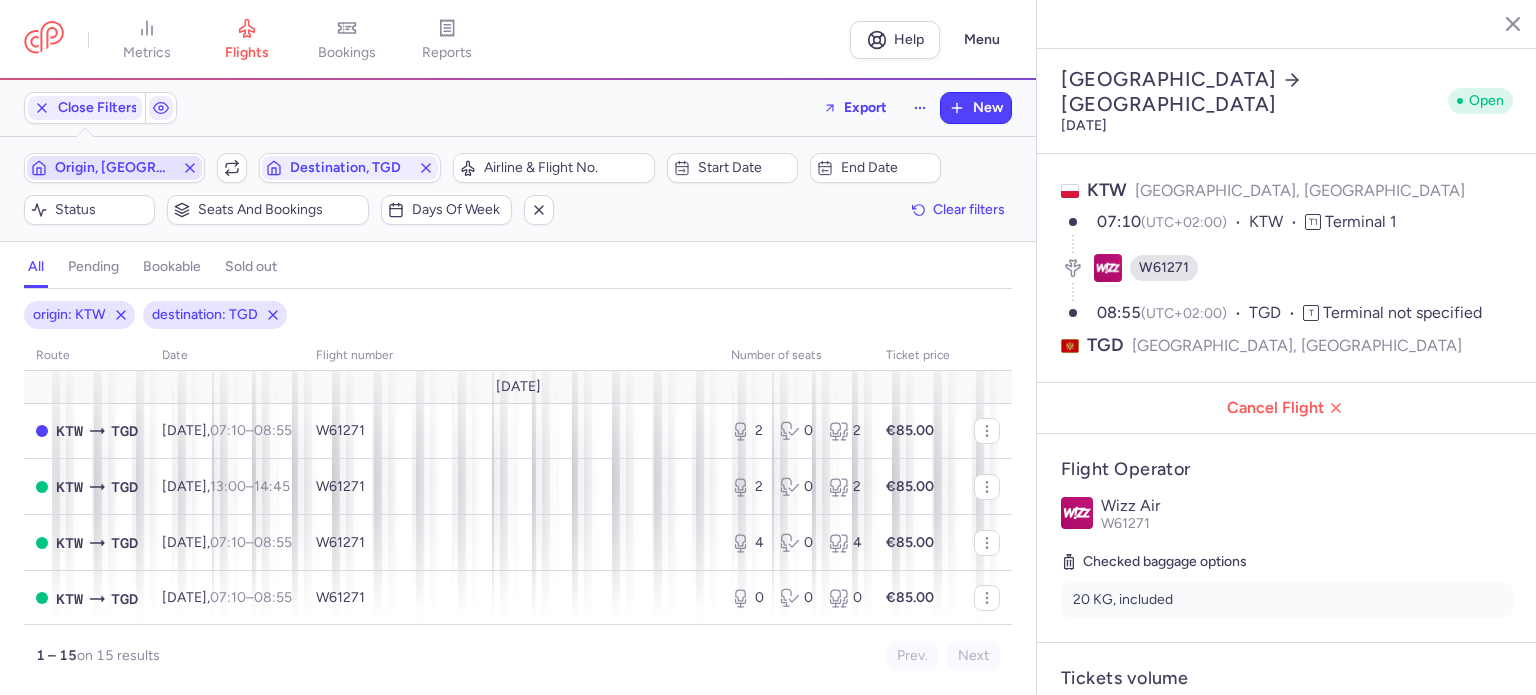 click 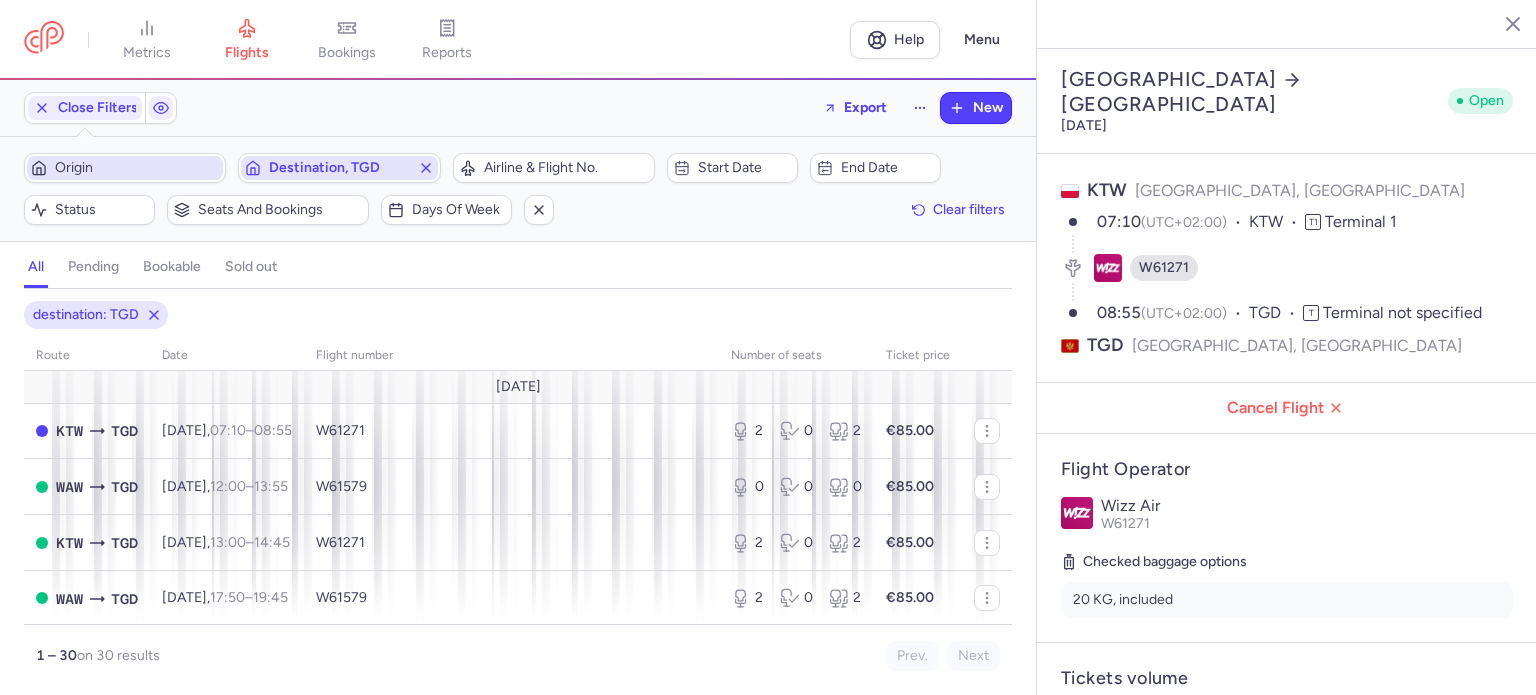 drag, startPoint x: 434, startPoint y: 167, endPoint x: 408, endPoint y: 167, distance: 26 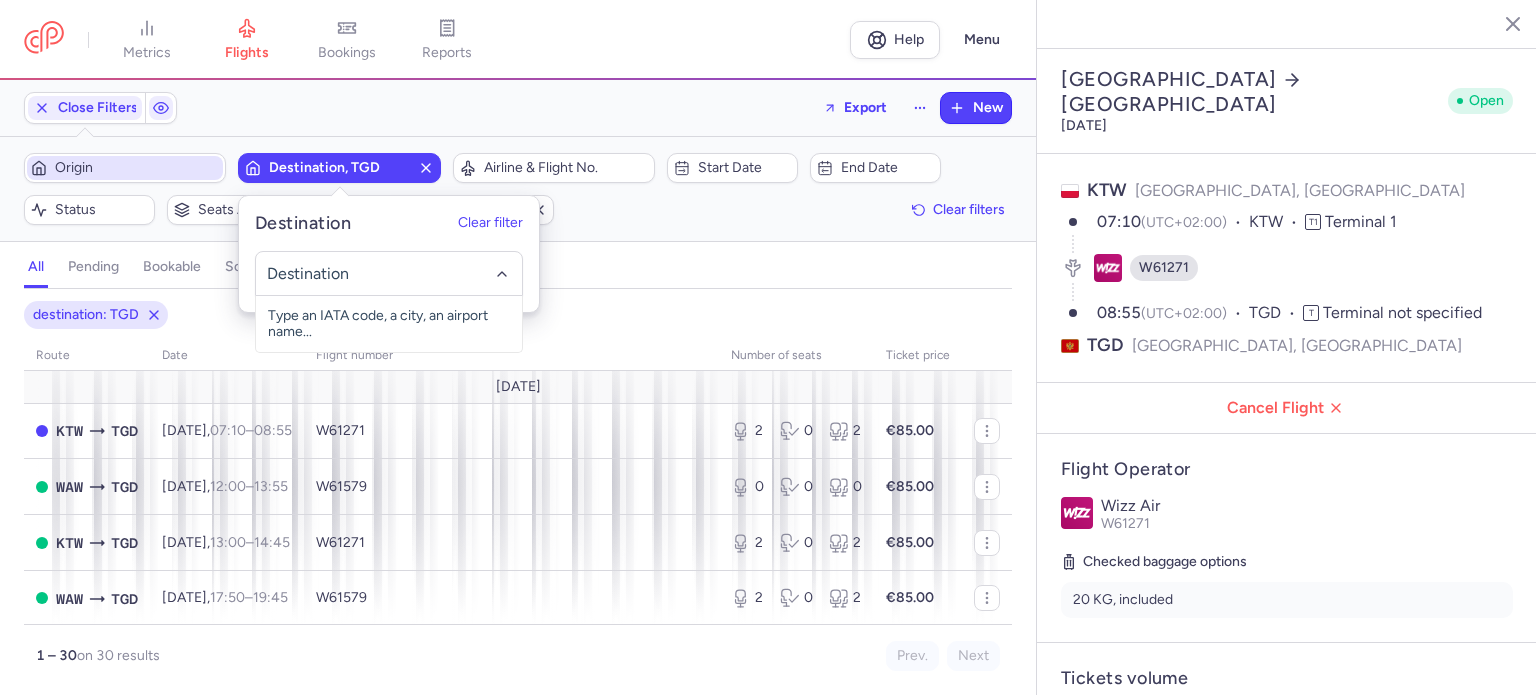 click 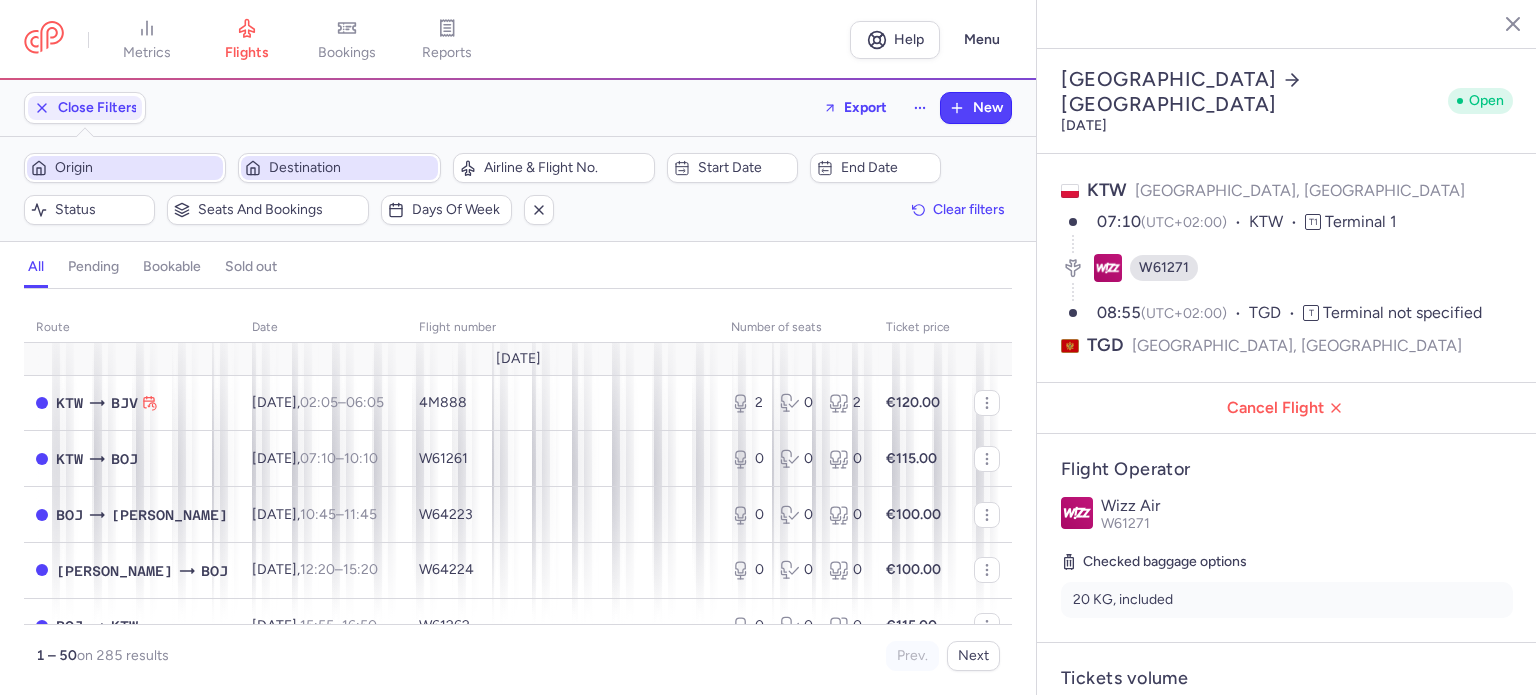 click on "Origin" at bounding box center [137, 168] 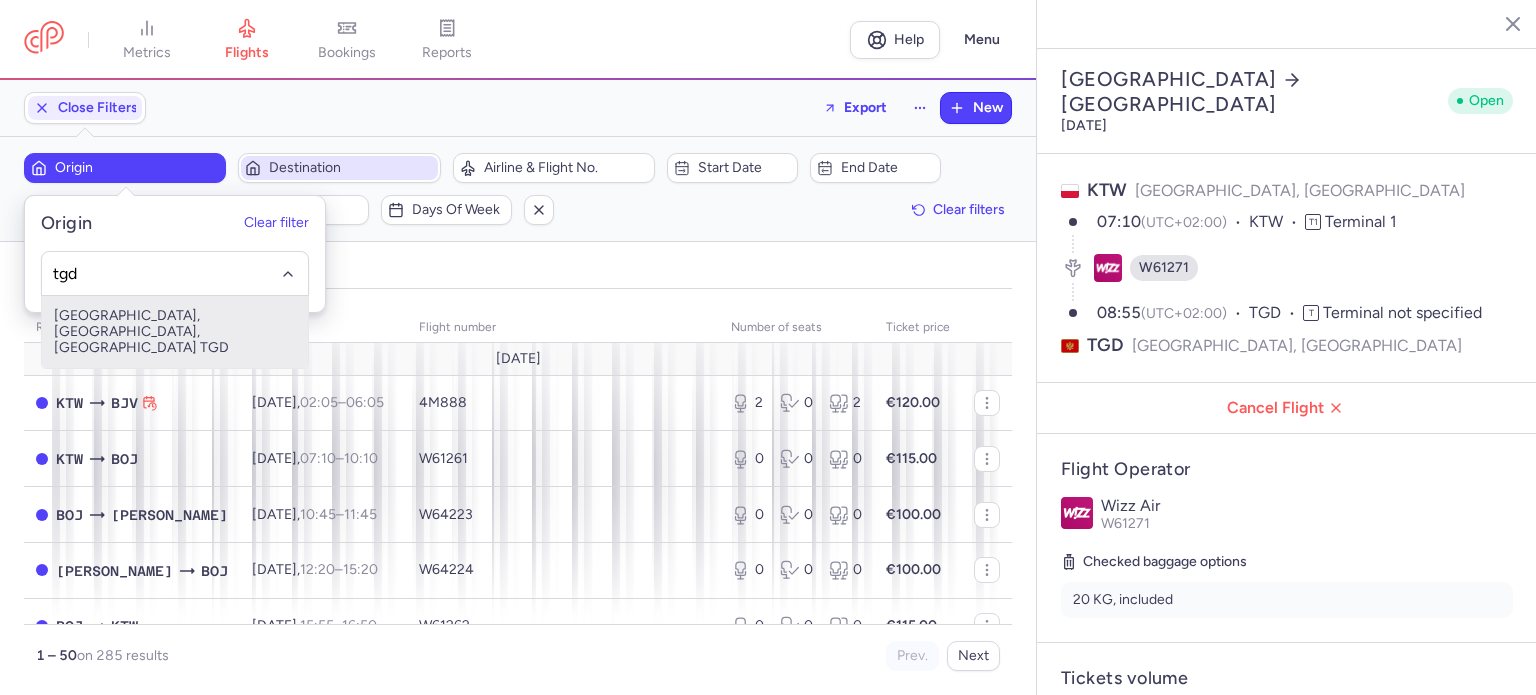 click on "[GEOGRAPHIC_DATA], [GEOGRAPHIC_DATA], [GEOGRAPHIC_DATA] TGD" at bounding box center [175, 332] 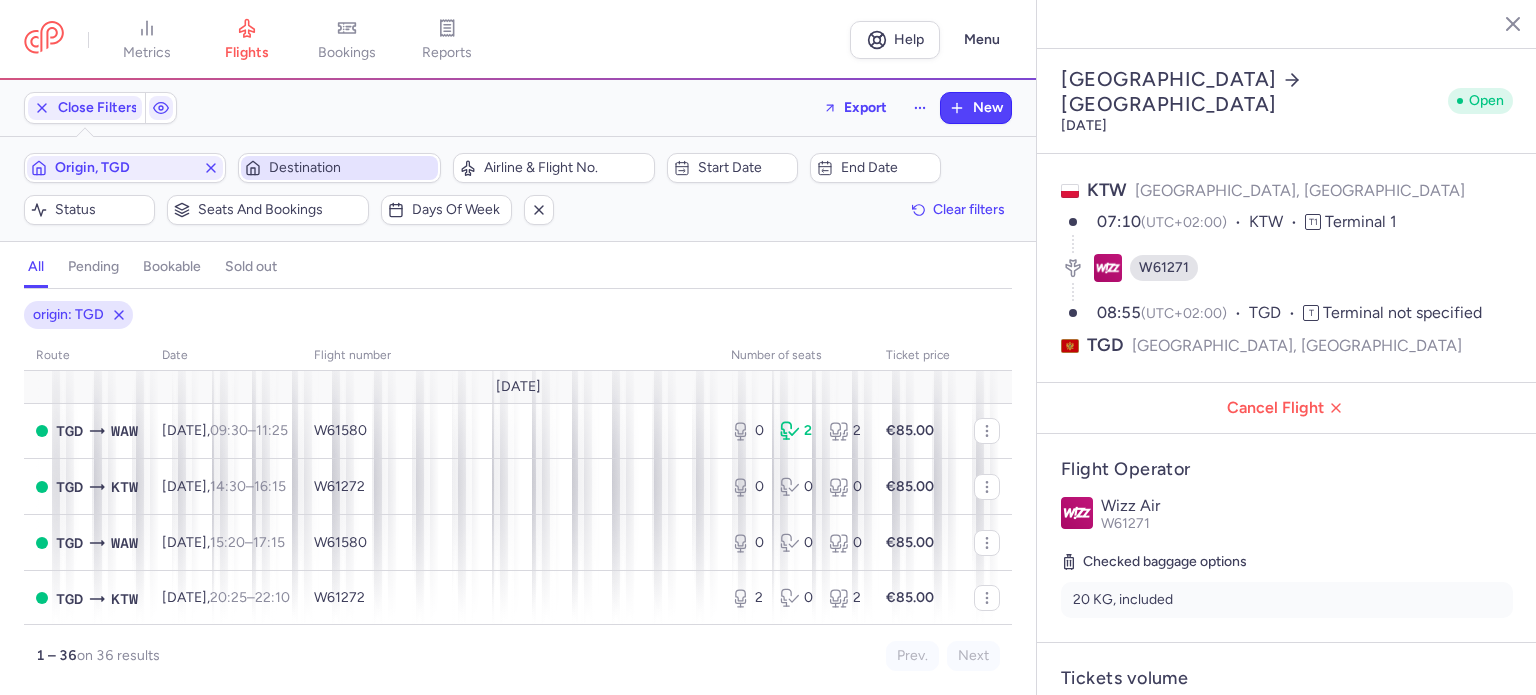 click on "Destination" at bounding box center [339, 168] 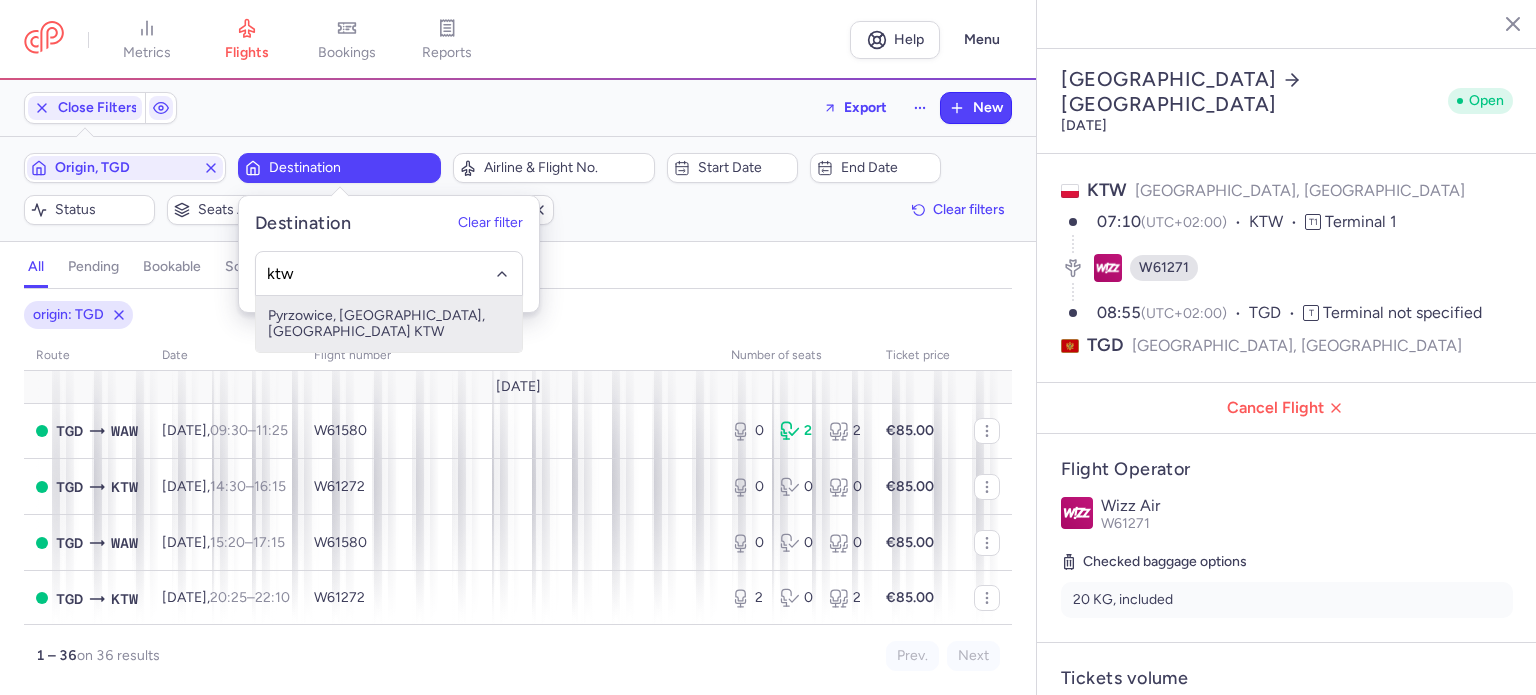 click on "Pyrzowice, [GEOGRAPHIC_DATA], [GEOGRAPHIC_DATA] KTW" at bounding box center [389, 324] 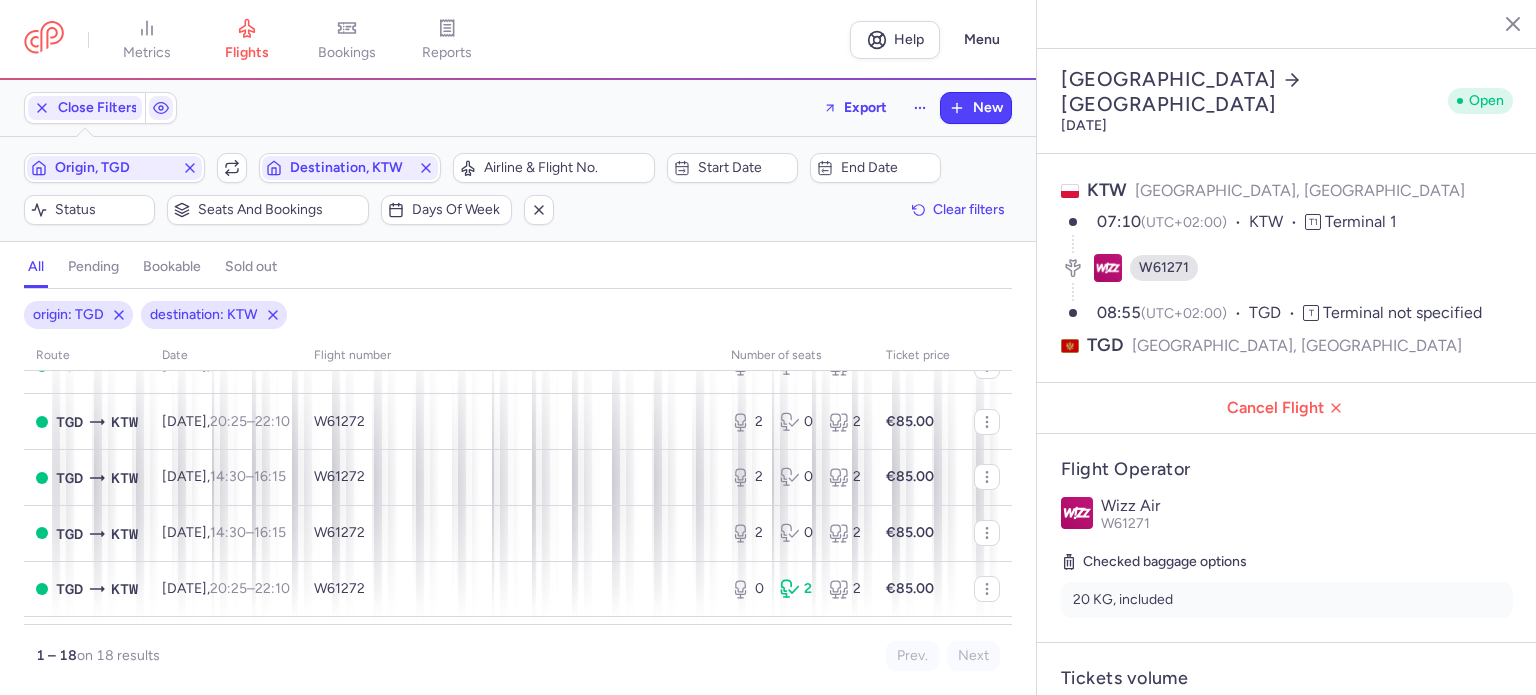 scroll, scrollTop: 700, scrollLeft: 0, axis: vertical 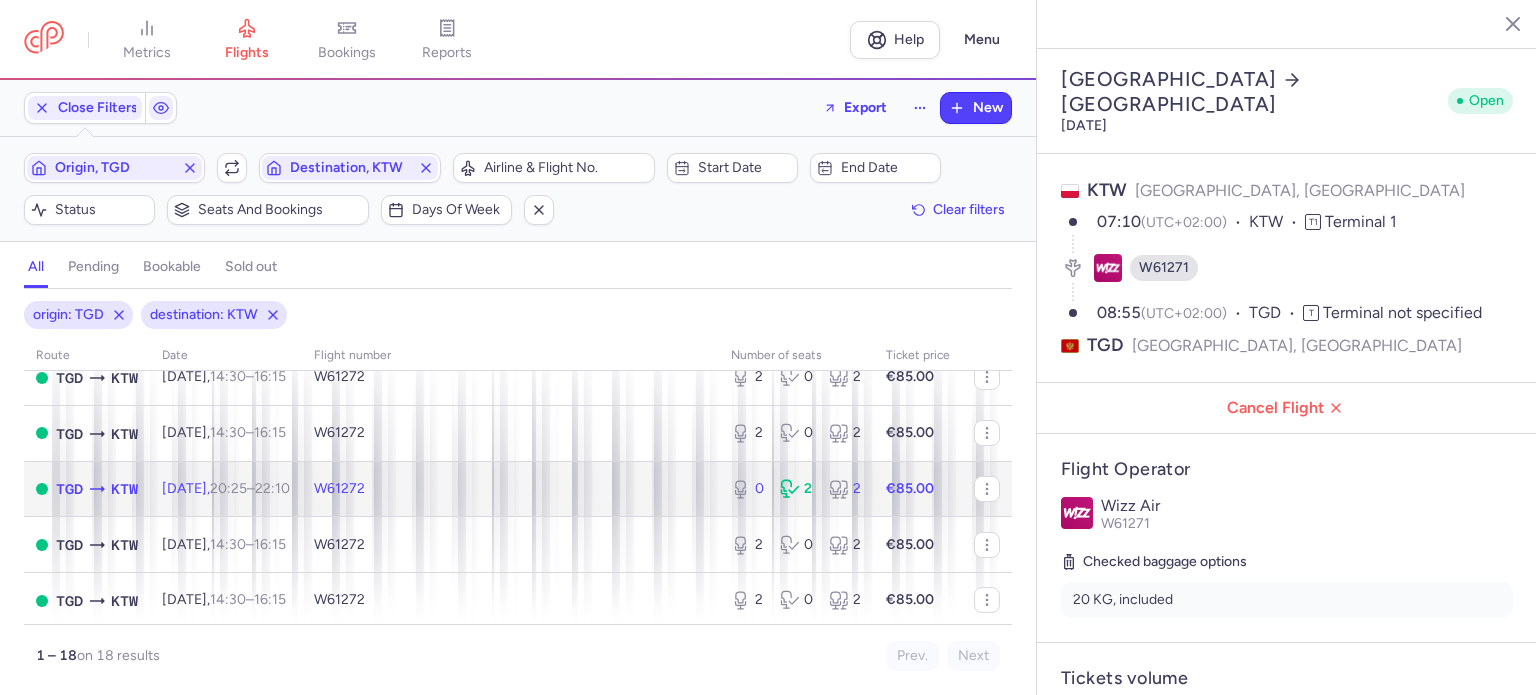 click on "W61272" at bounding box center (510, 489) 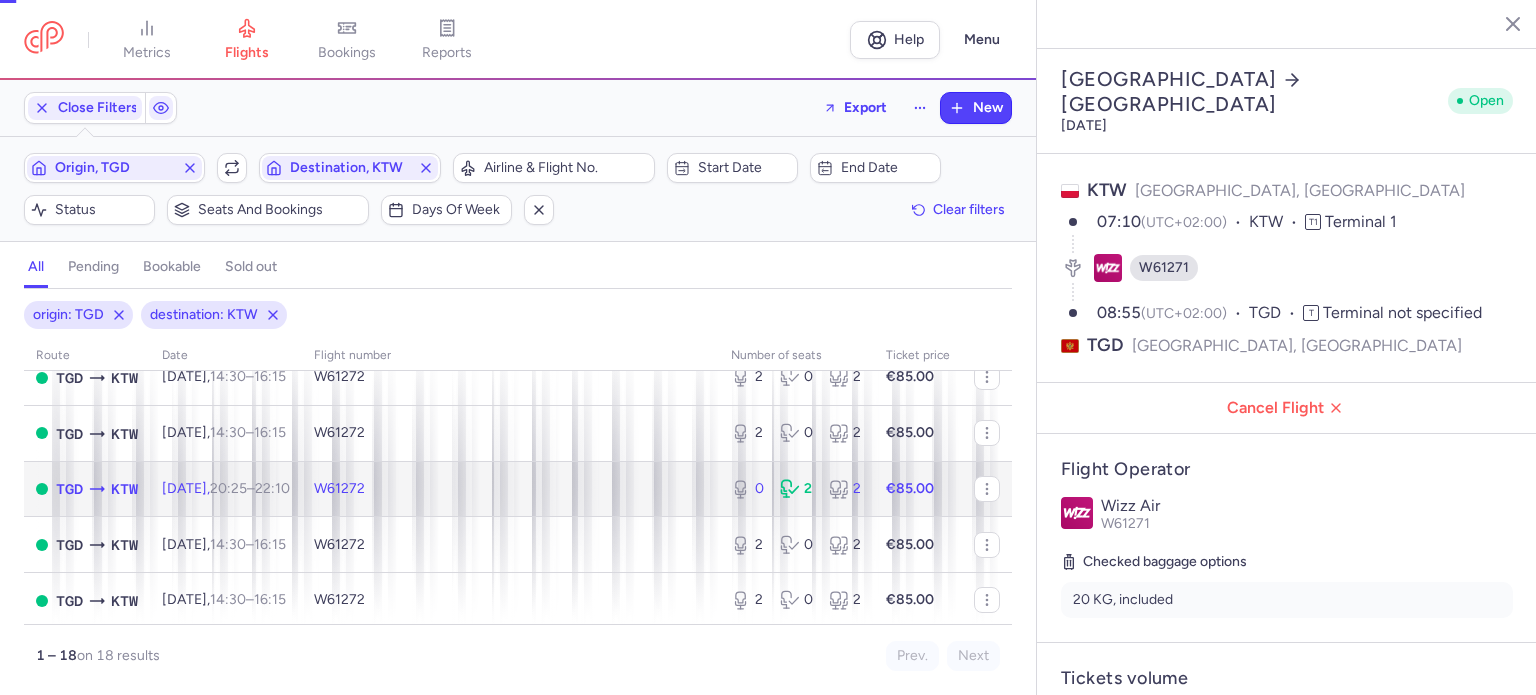 type on "0" 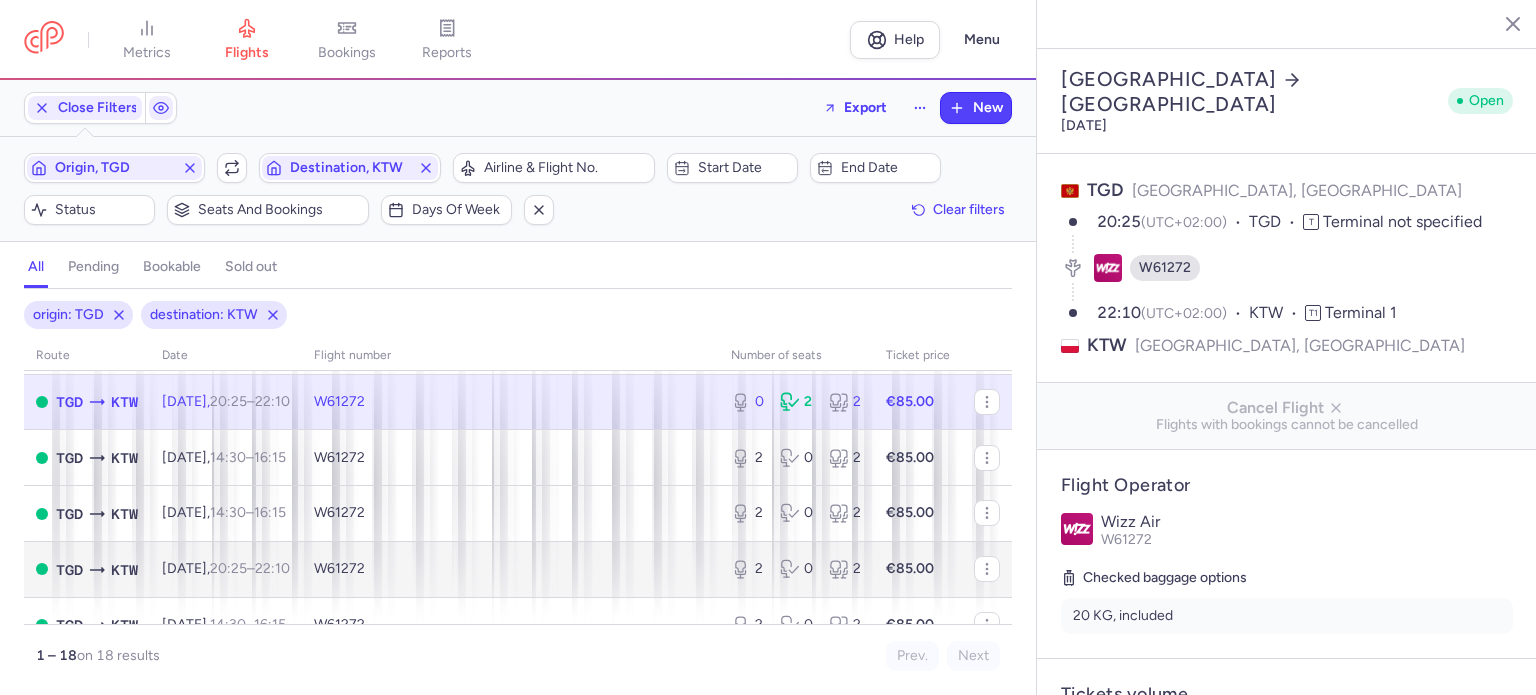 scroll, scrollTop: 836, scrollLeft: 0, axis: vertical 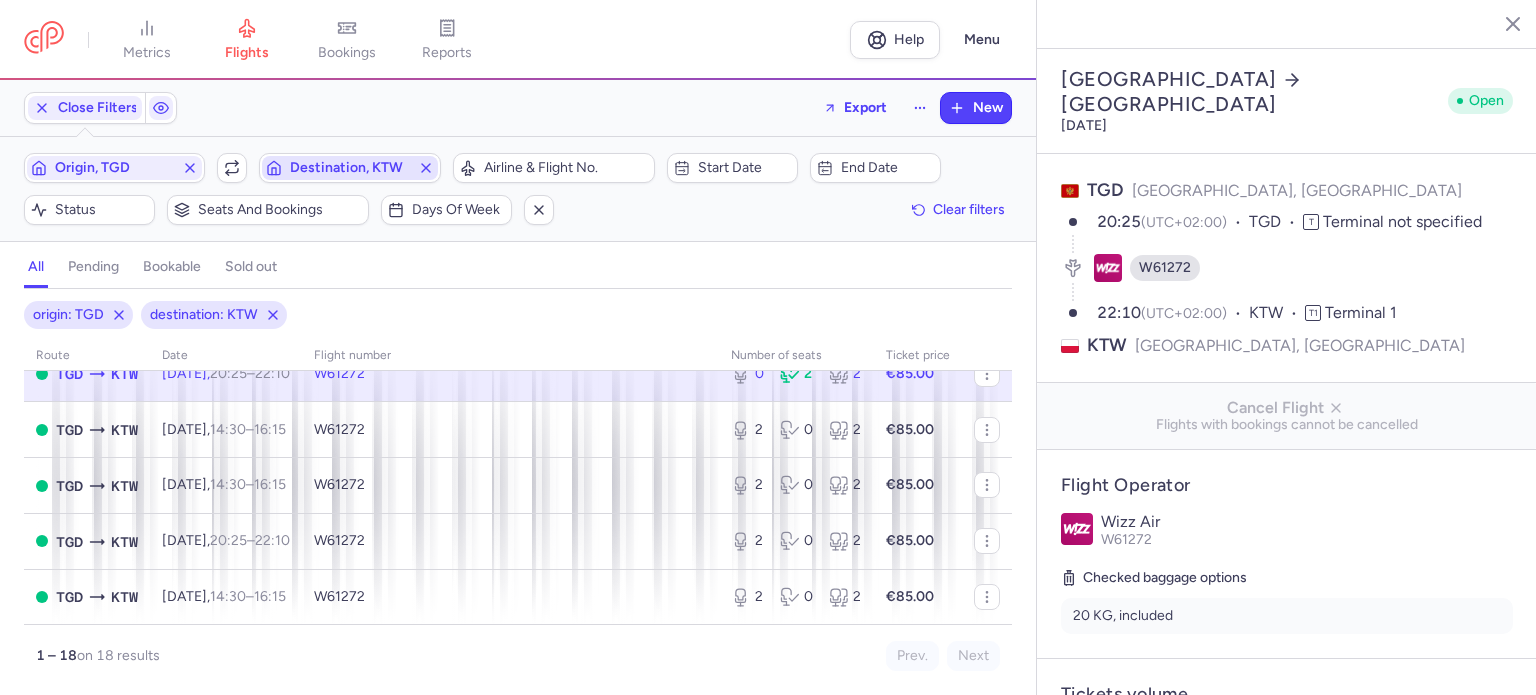 click 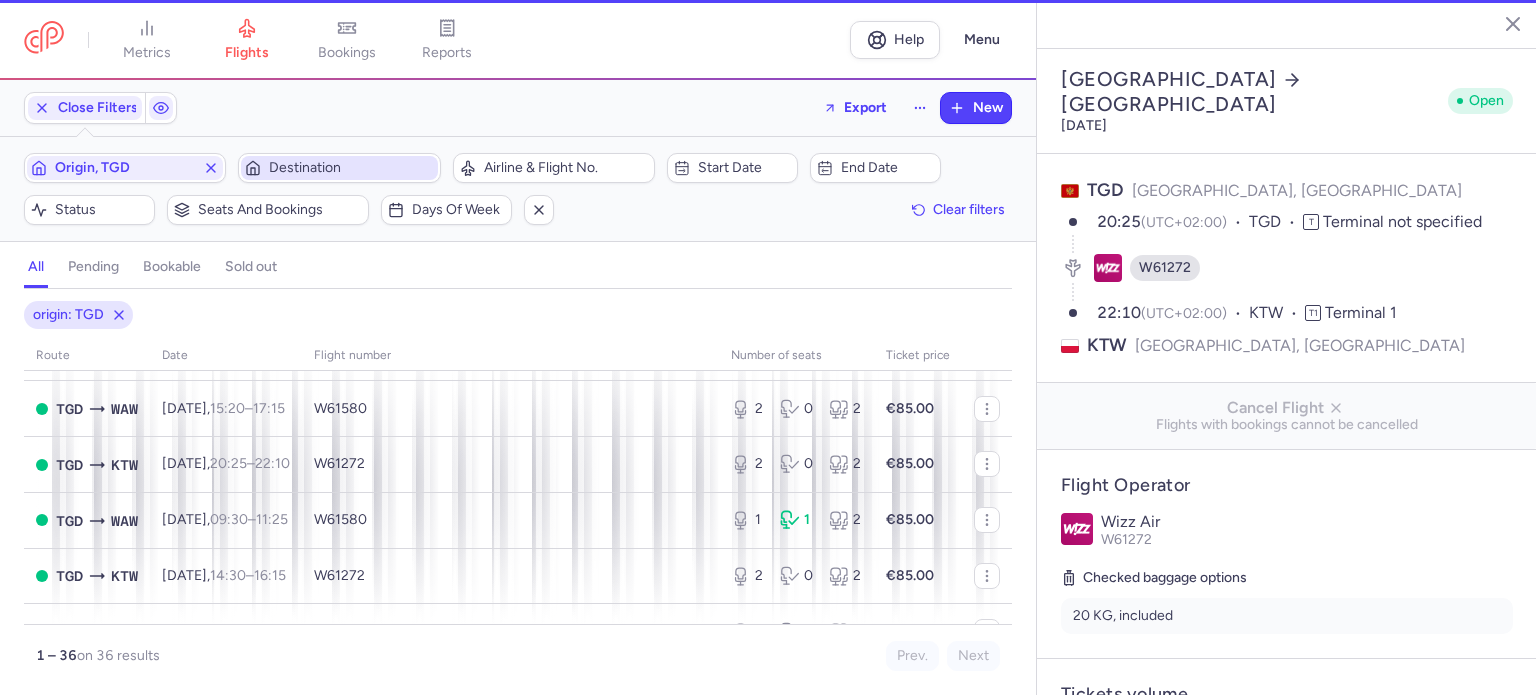 click on "Destination" at bounding box center (351, 168) 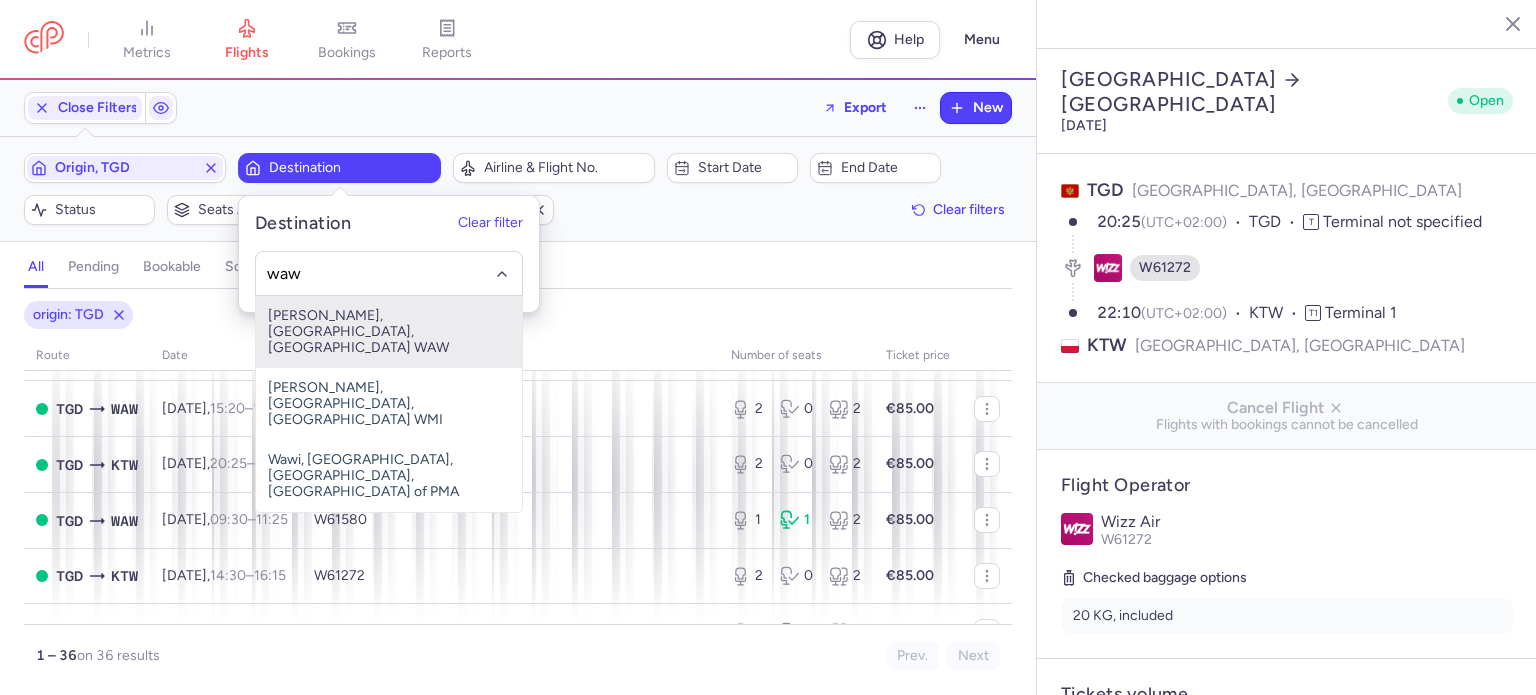 drag, startPoint x: 396, startPoint y: 315, endPoint x: 399, endPoint y: 327, distance: 12.369317 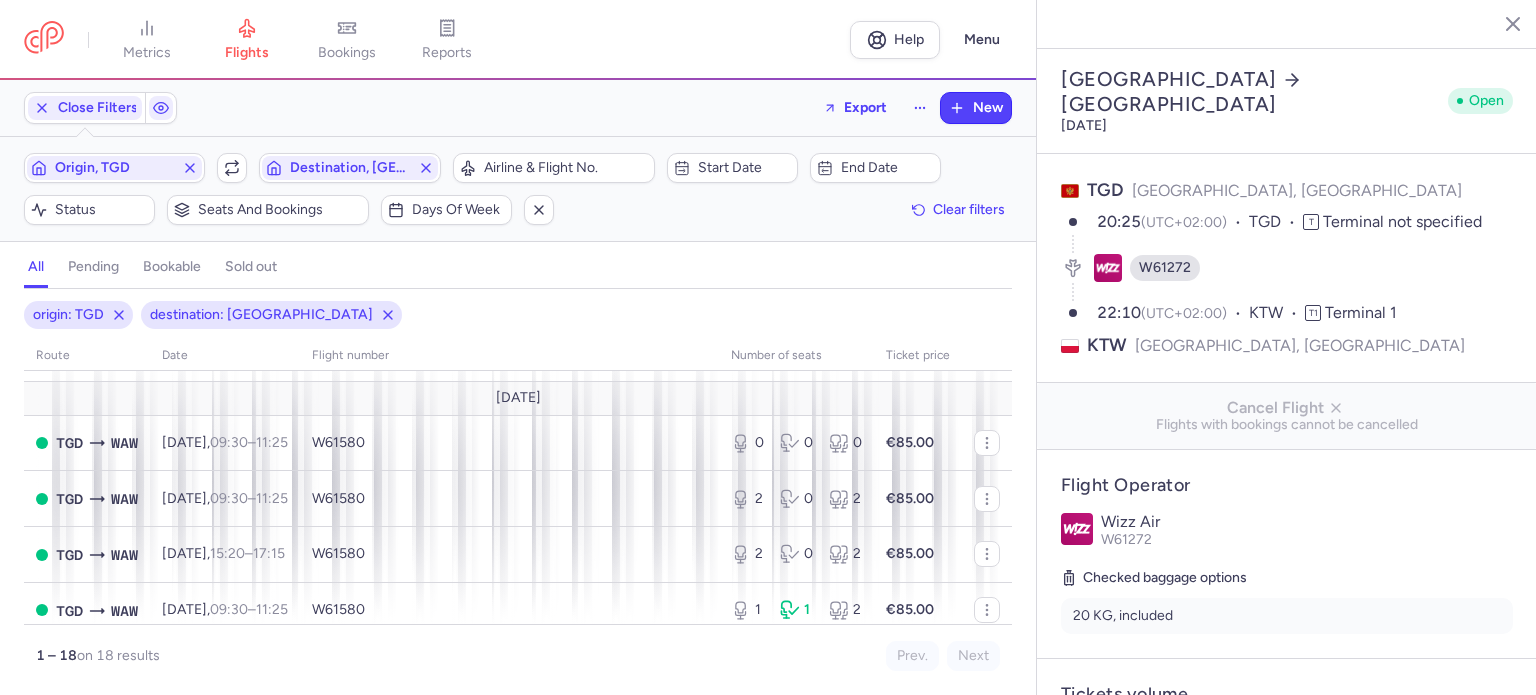 scroll, scrollTop: 400, scrollLeft: 0, axis: vertical 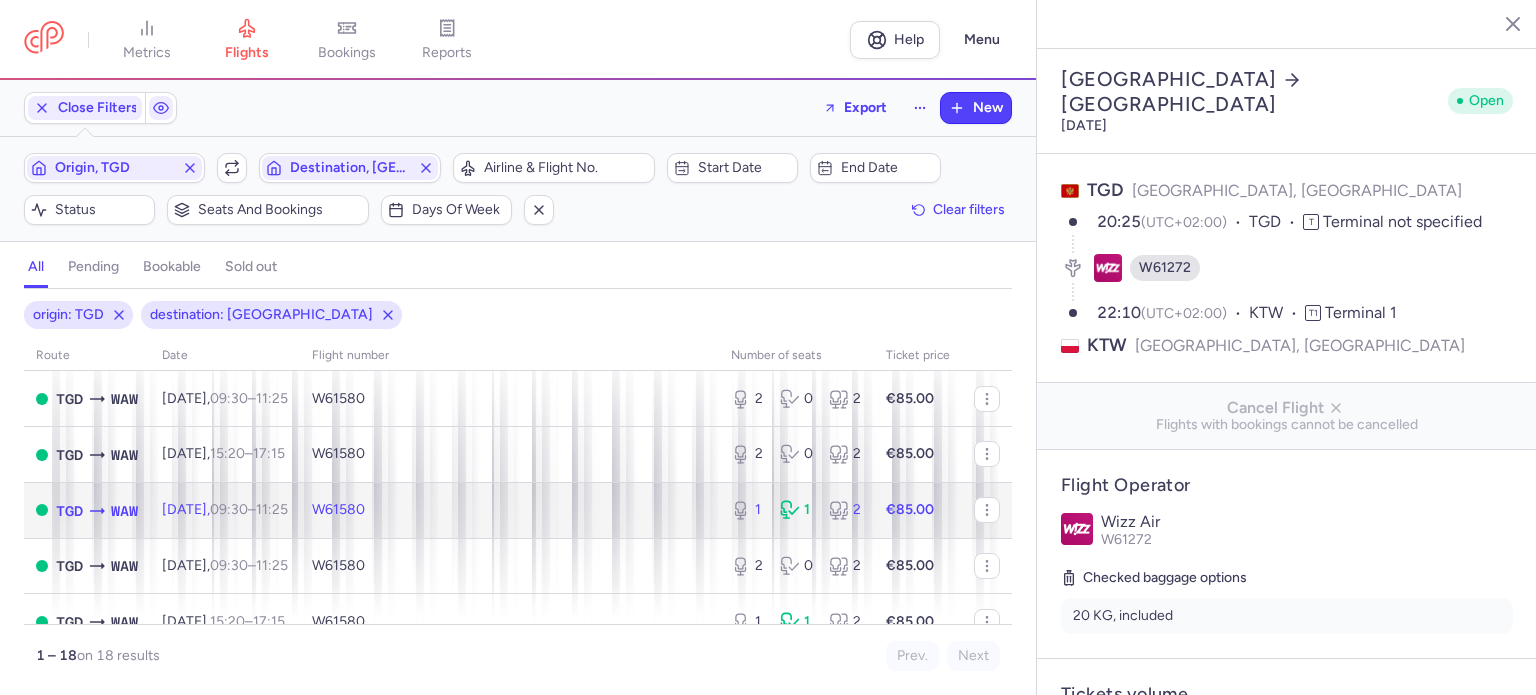 click on "W61580" at bounding box center [509, 510] 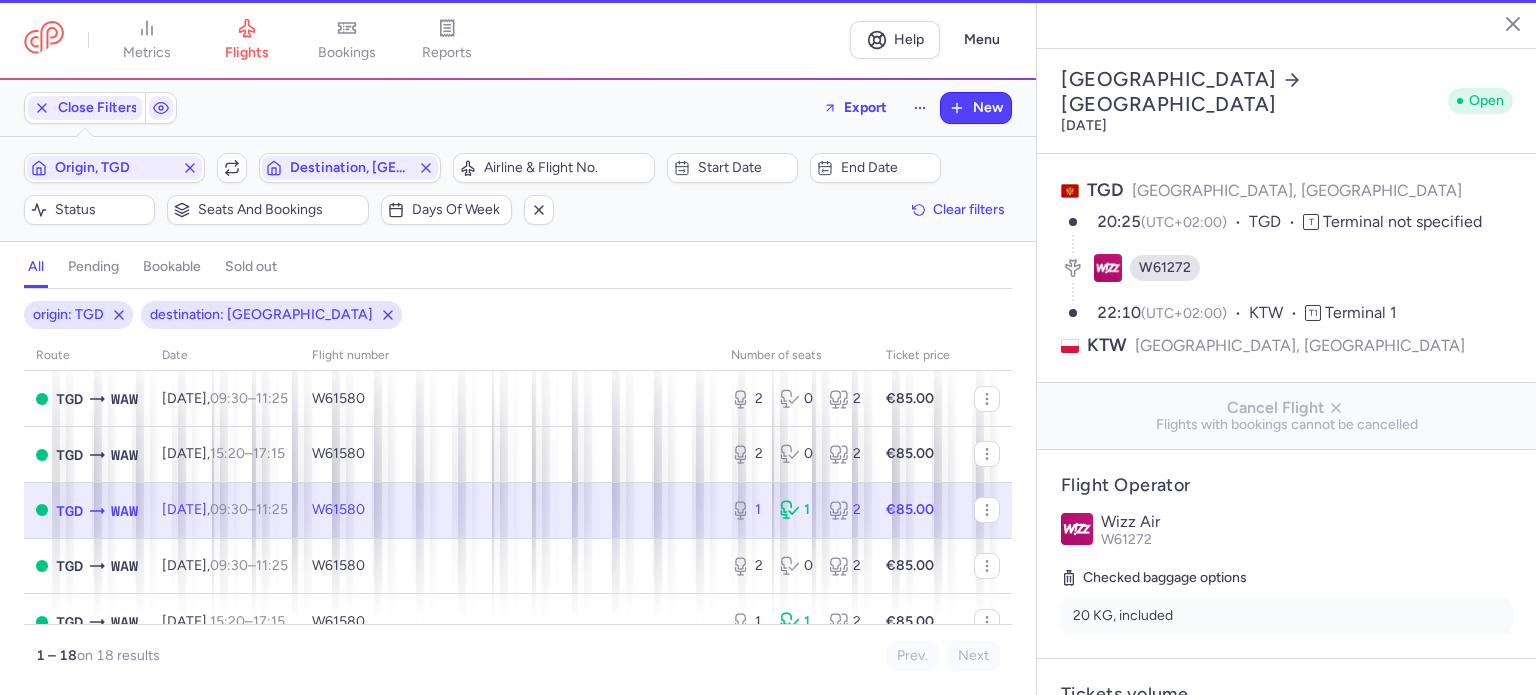 type on "1" 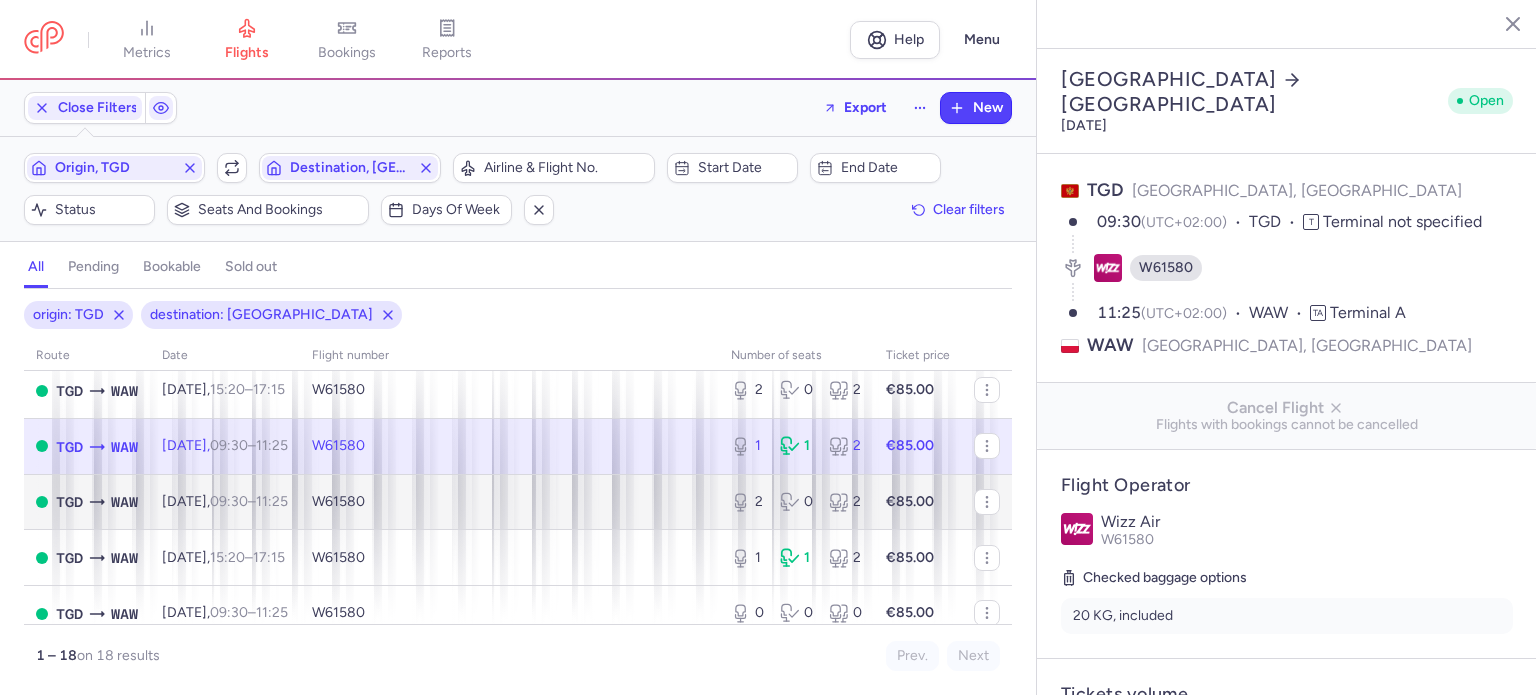 scroll, scrollTop: 600, scrollLeft: 0, axis: vertical 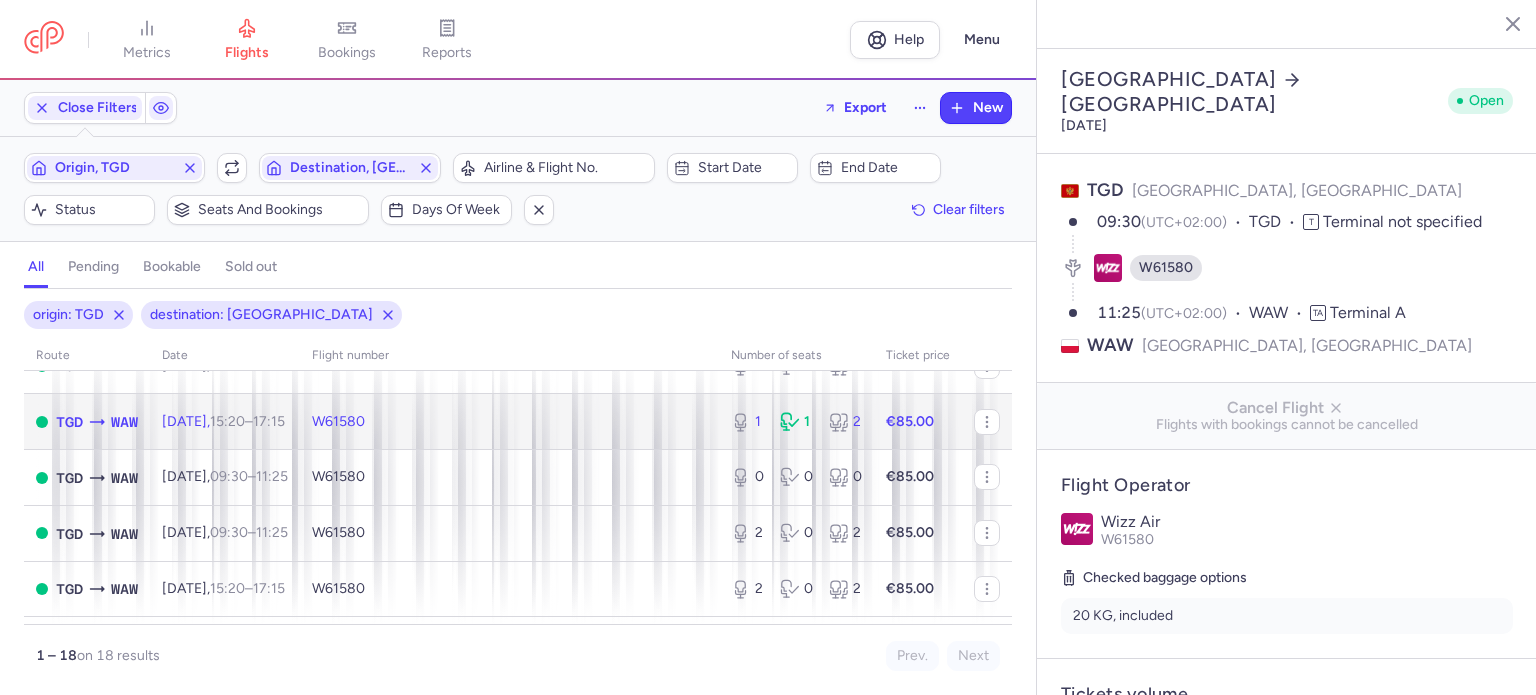 click on "17:15  +0" at bounding box center [269, 421] 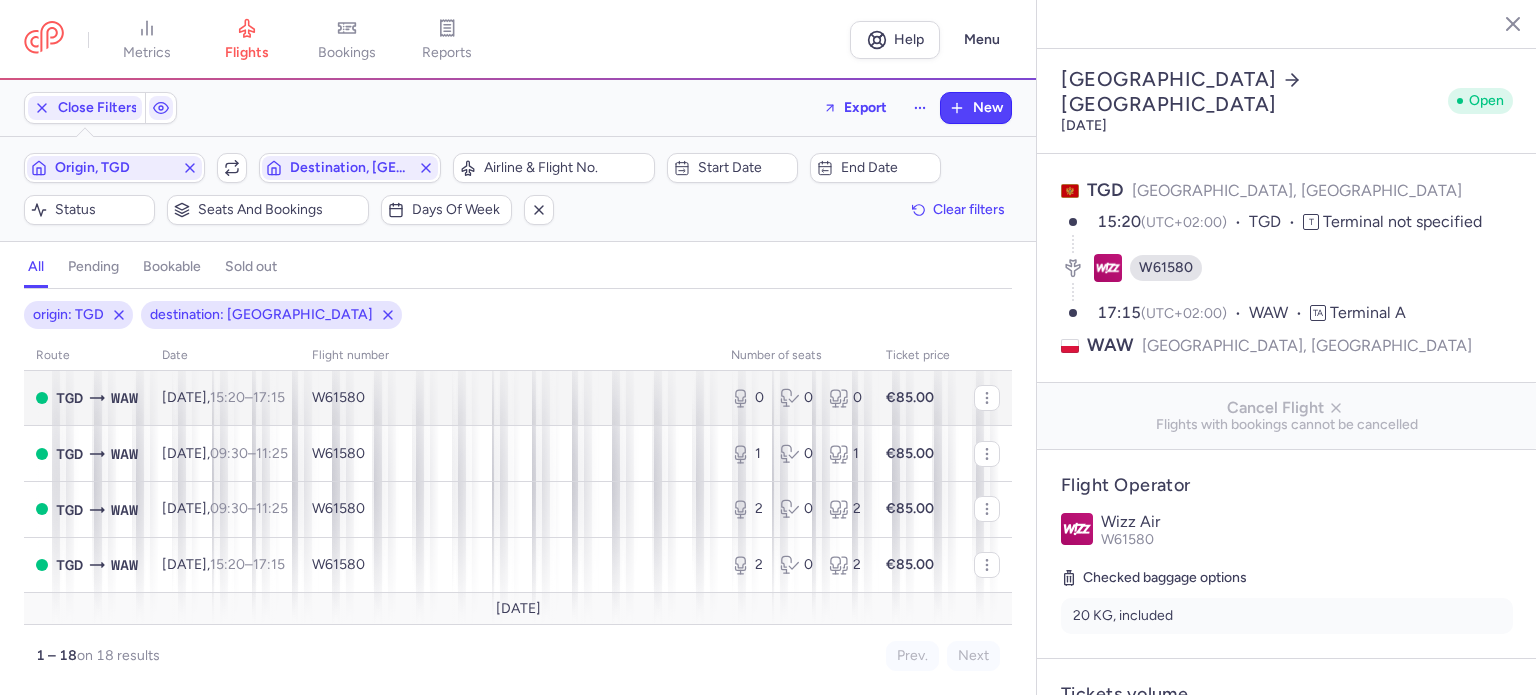 scroll, scrollTop: 0, scrollLeft: 0, axis: both 